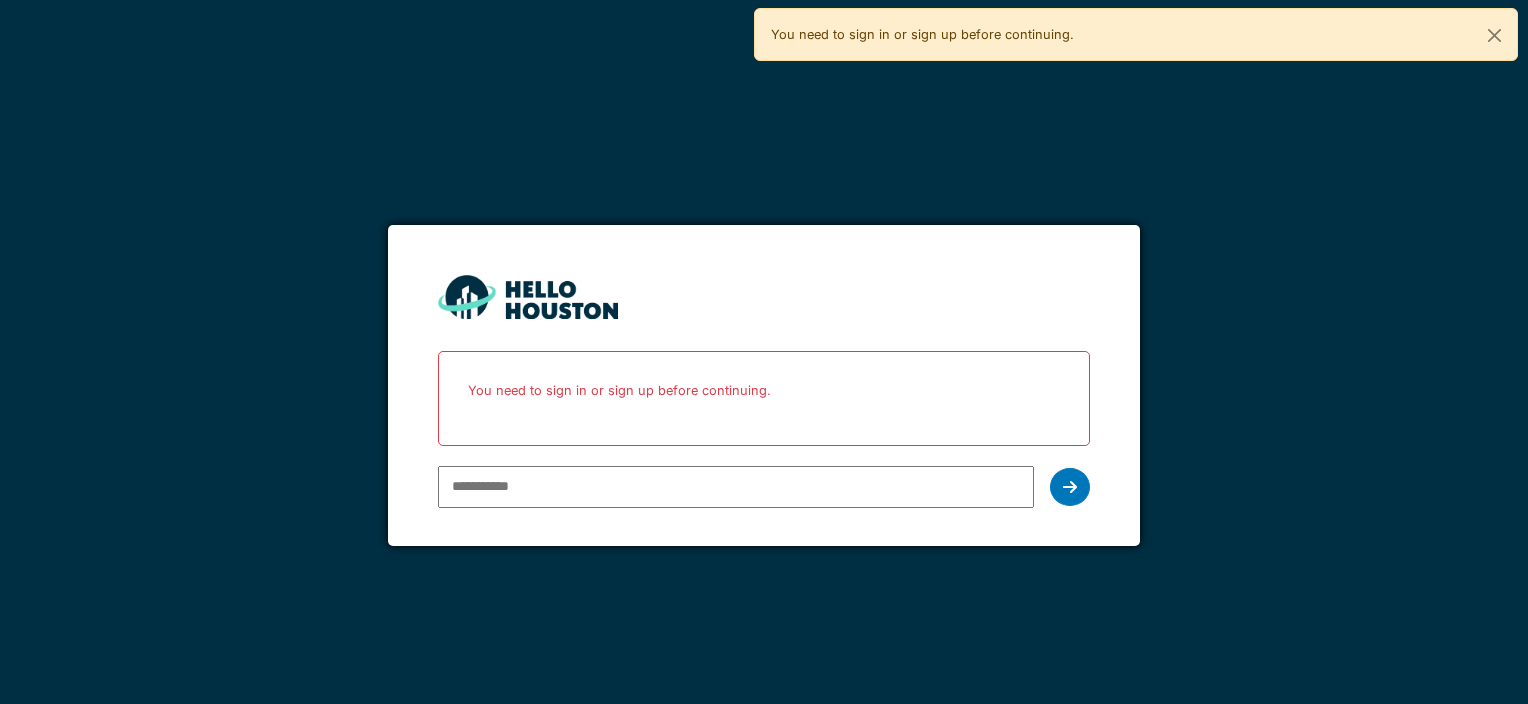 scroll, scrollTop: 0, scrollLeft: 0, axis: both 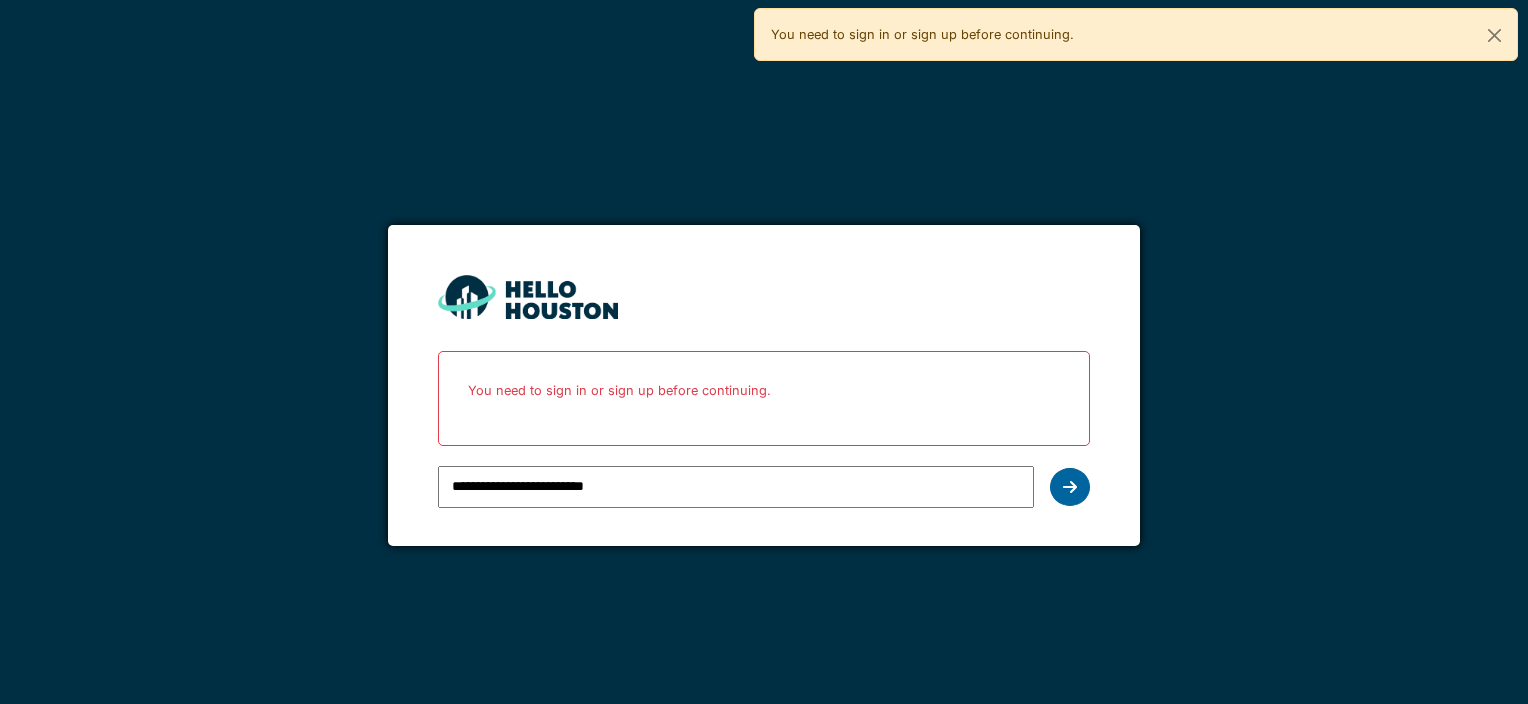 click at bounding box center (1070, 487) 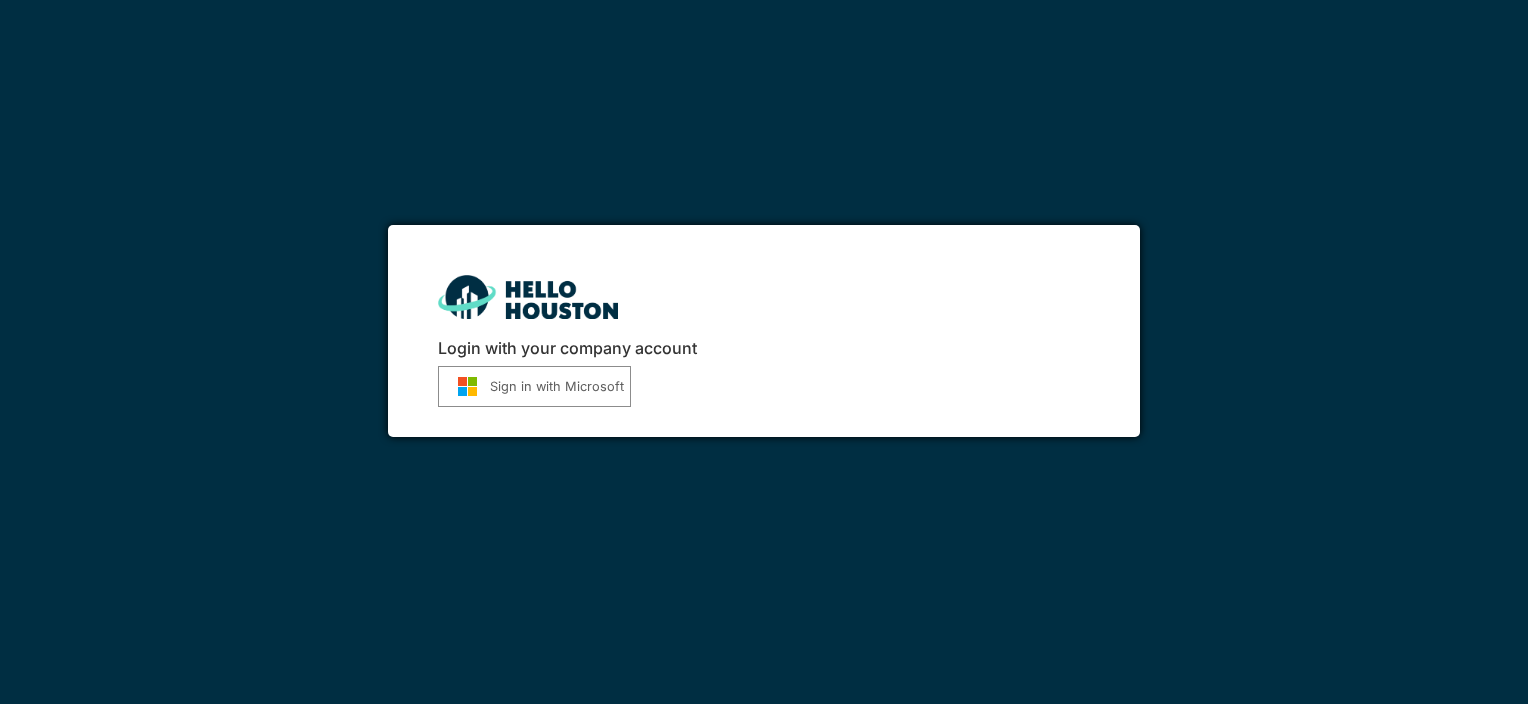 scroll, scrollTop: 0, scrollLeft: 0, axis: both 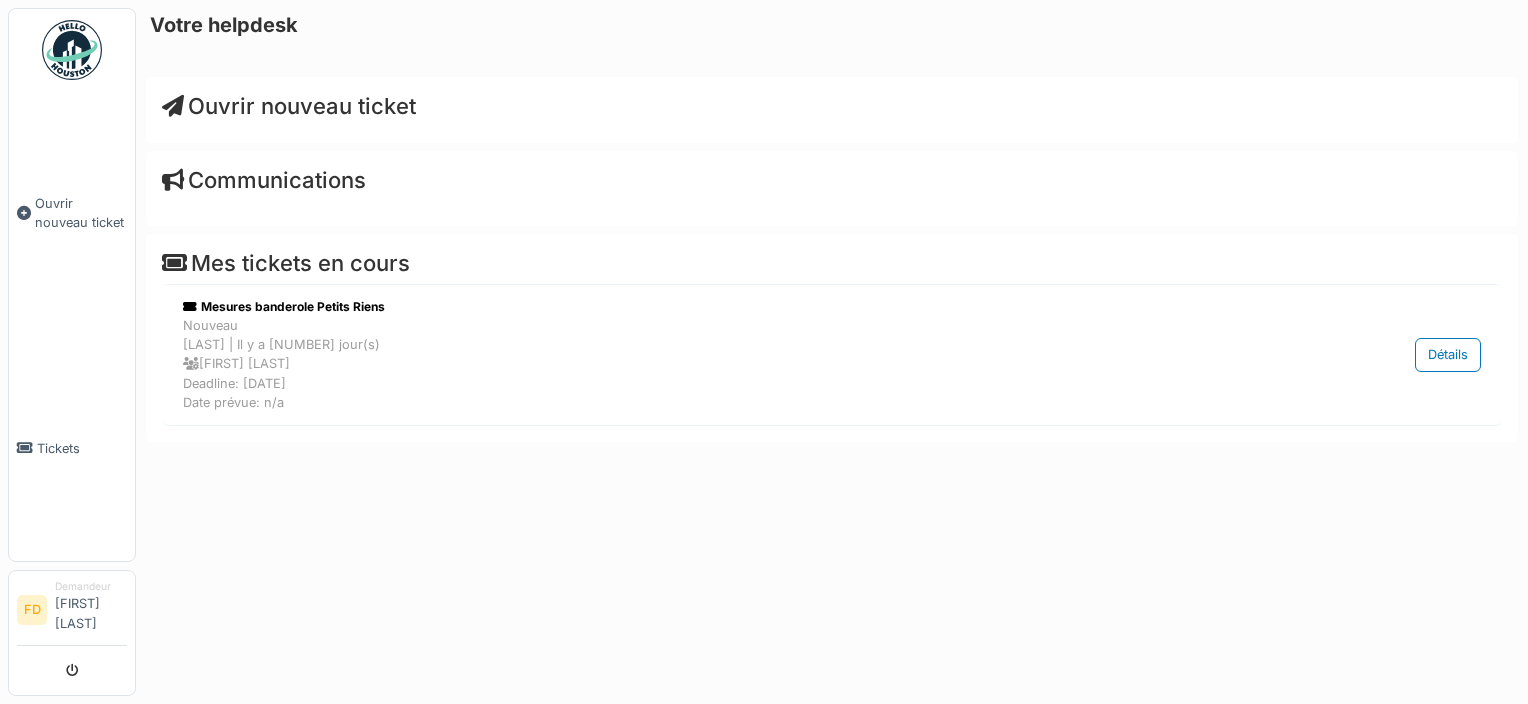 click on "Ouvrir nouveau ticket" at bounding box center [289, 106] 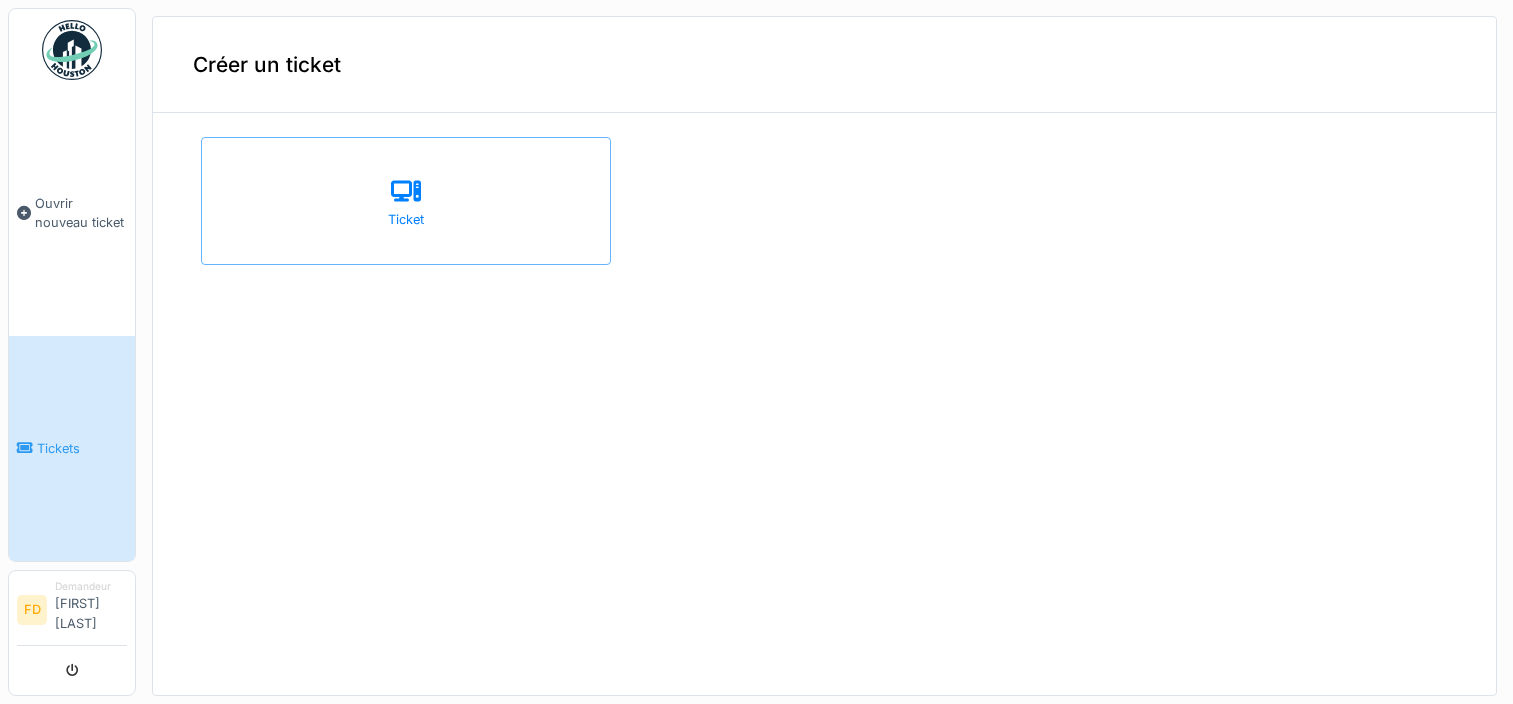 scroll, scrollTop: 0, scrollLeft: 0, axis: both 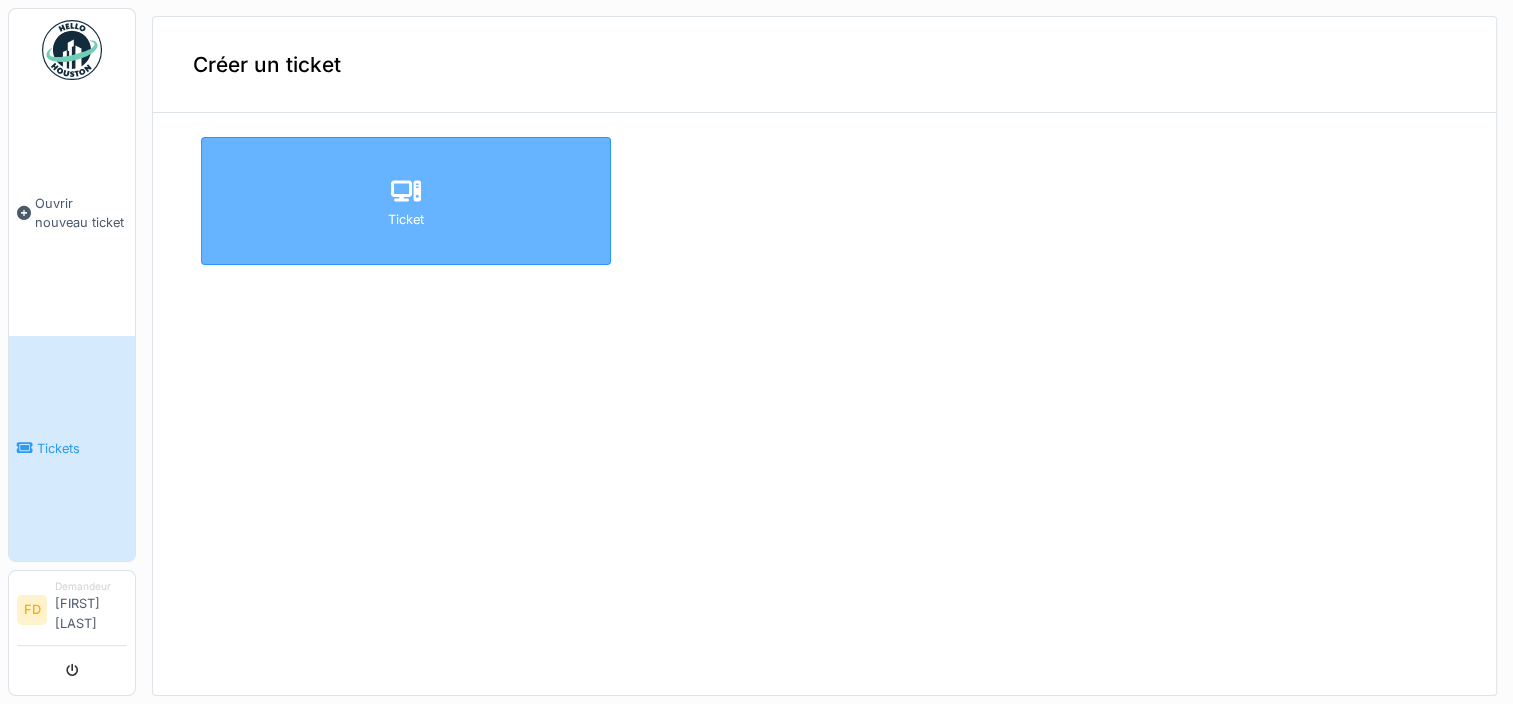 click 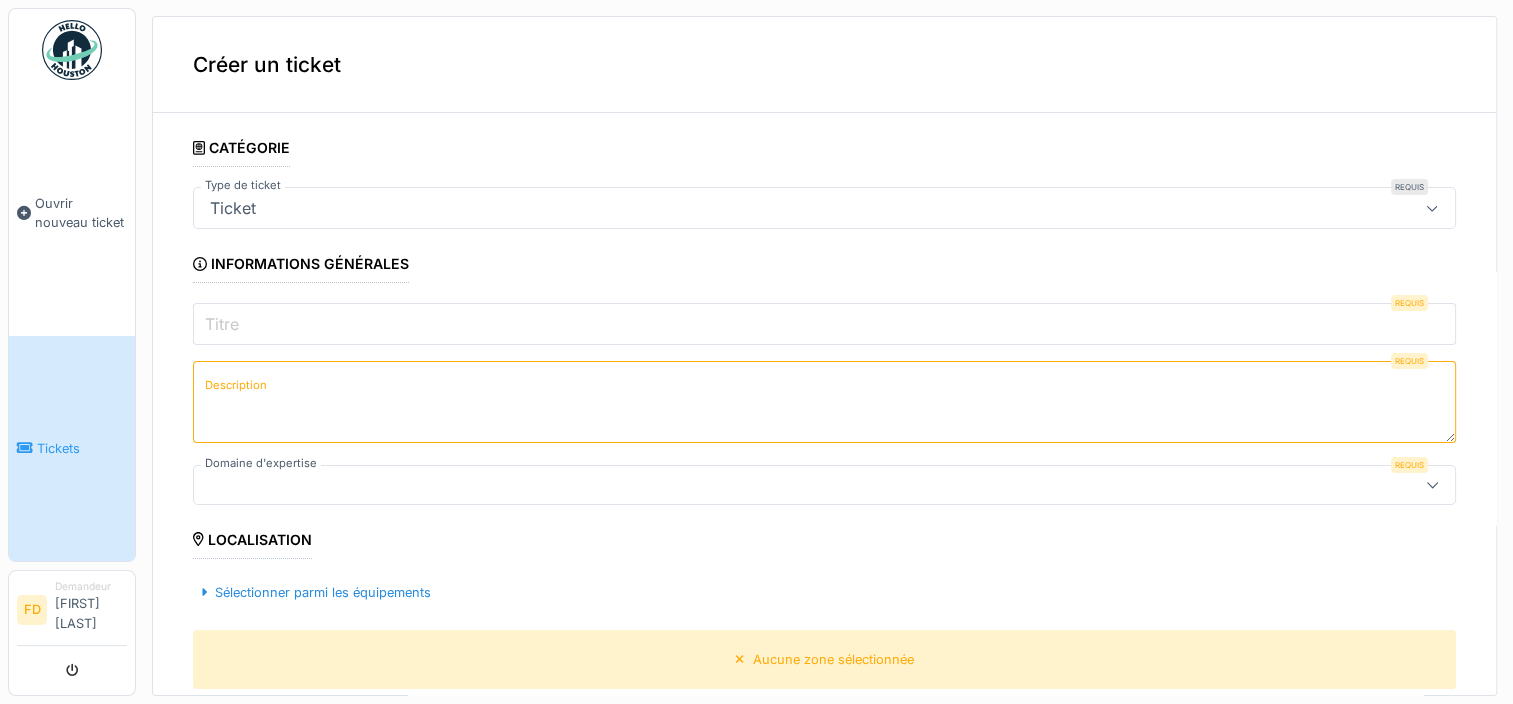 click on "Ticket" at bounding box center (761, 208) 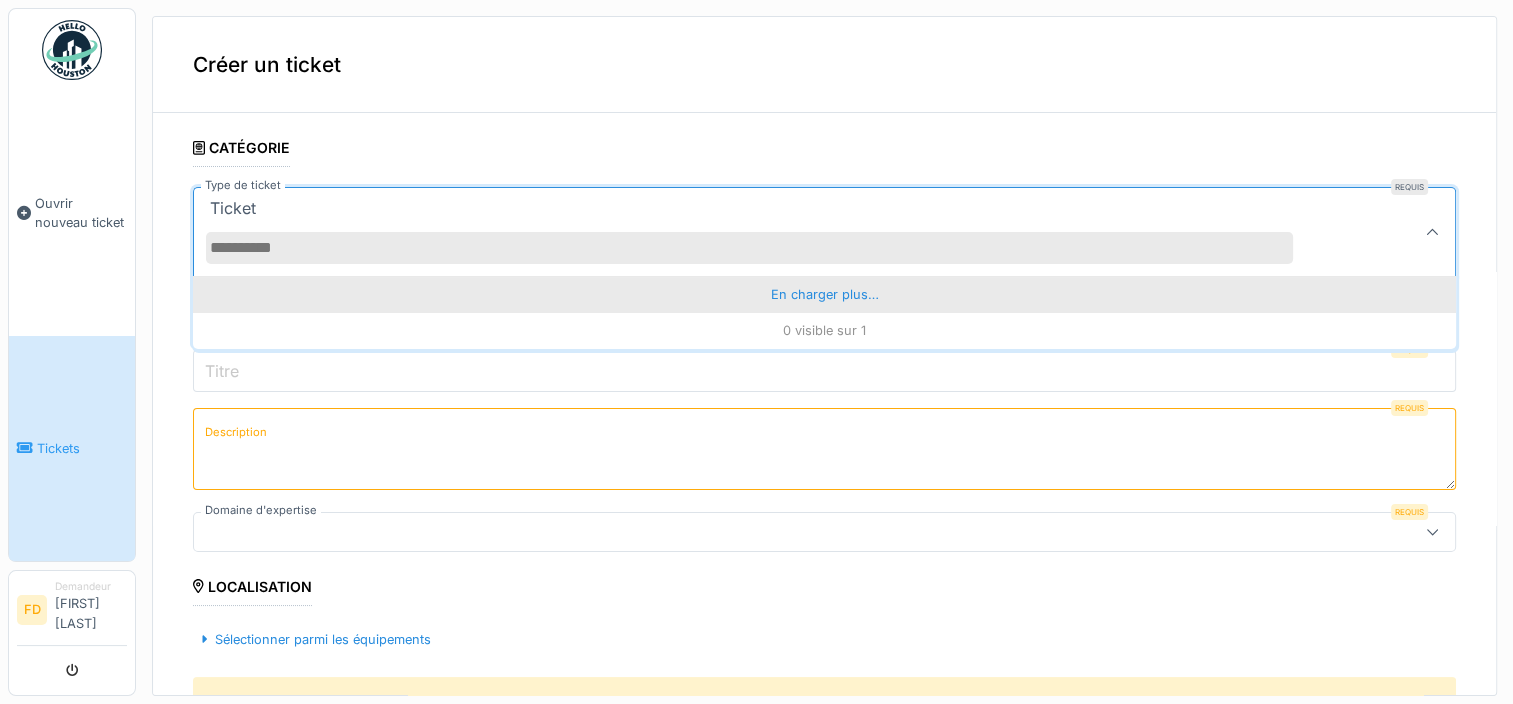 click on "En charger plus…" at bounding box center (824, 294) 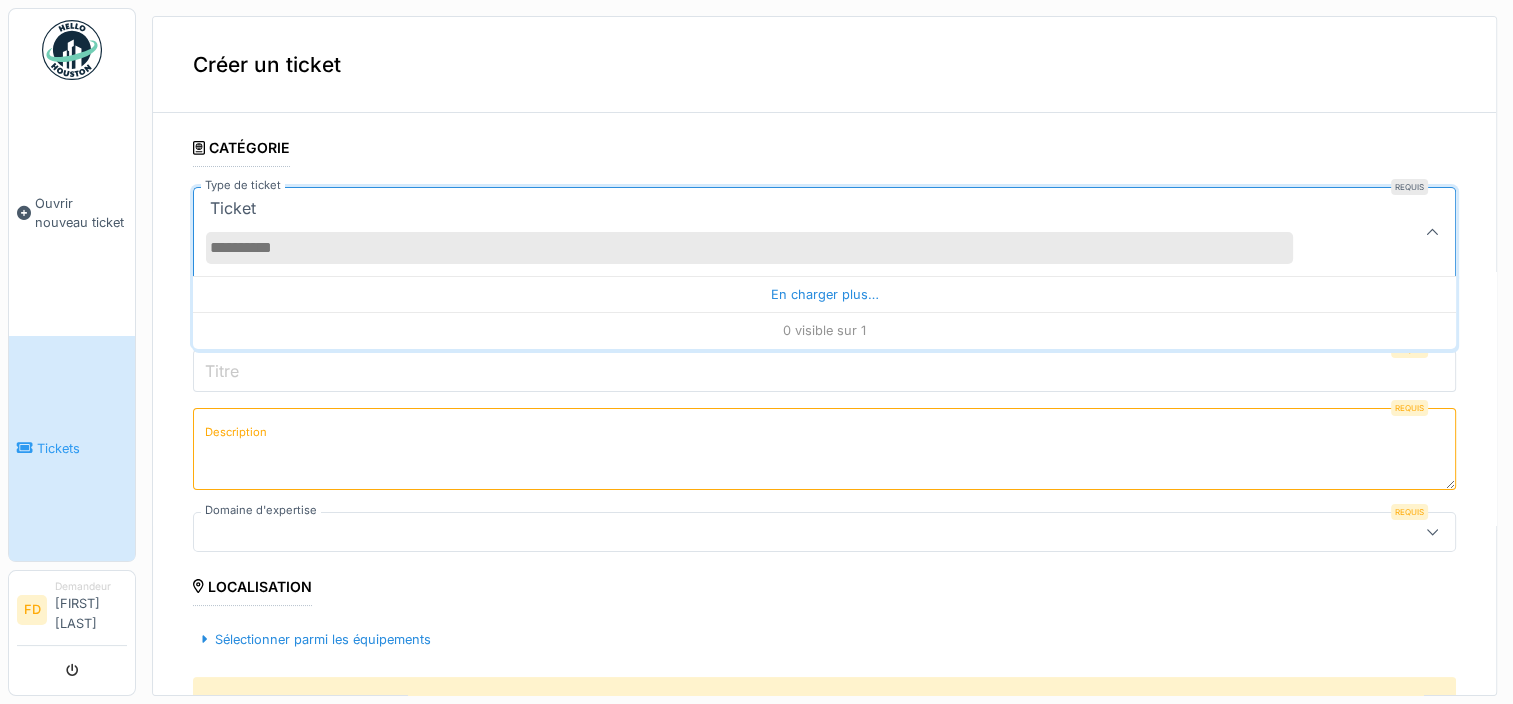 click on "Type de ticket" at bounding box center [749, 248] 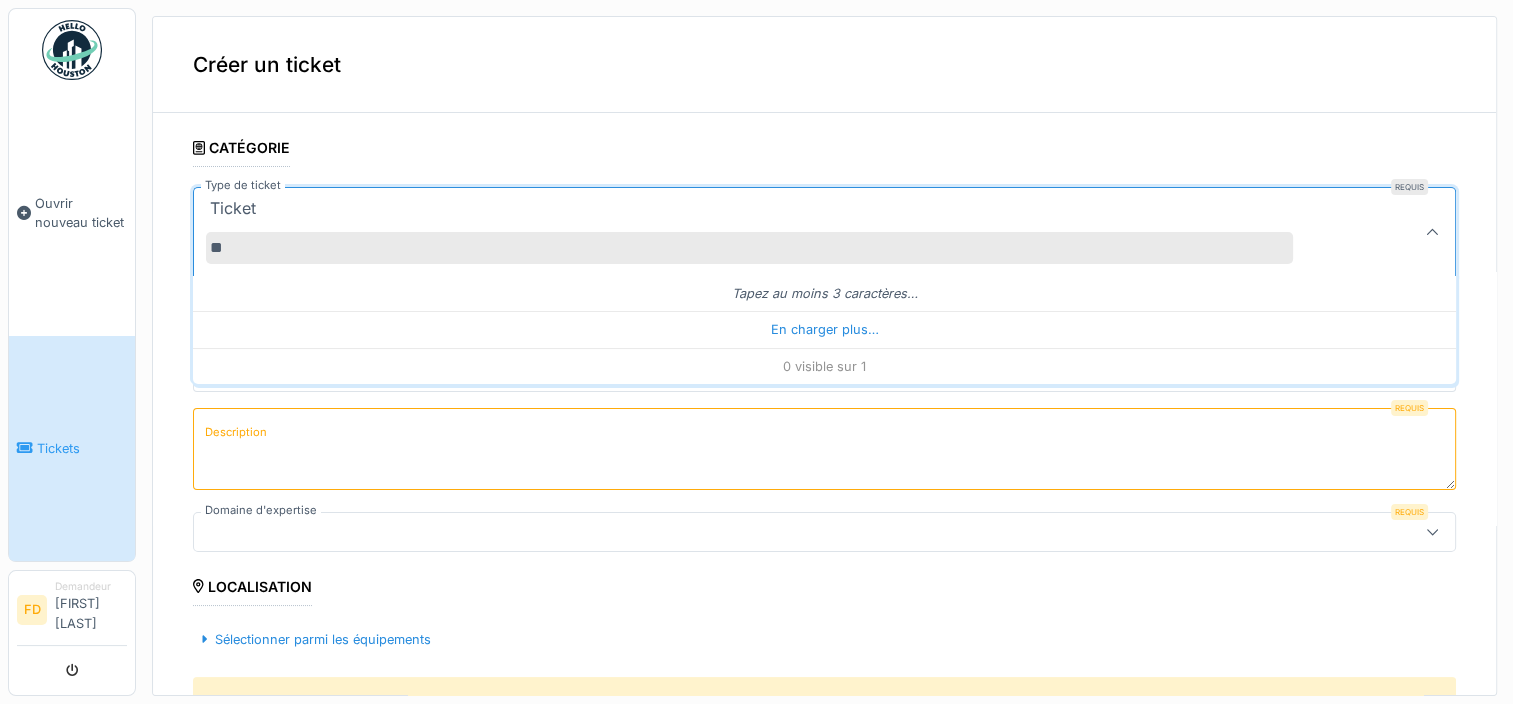 type on "*" 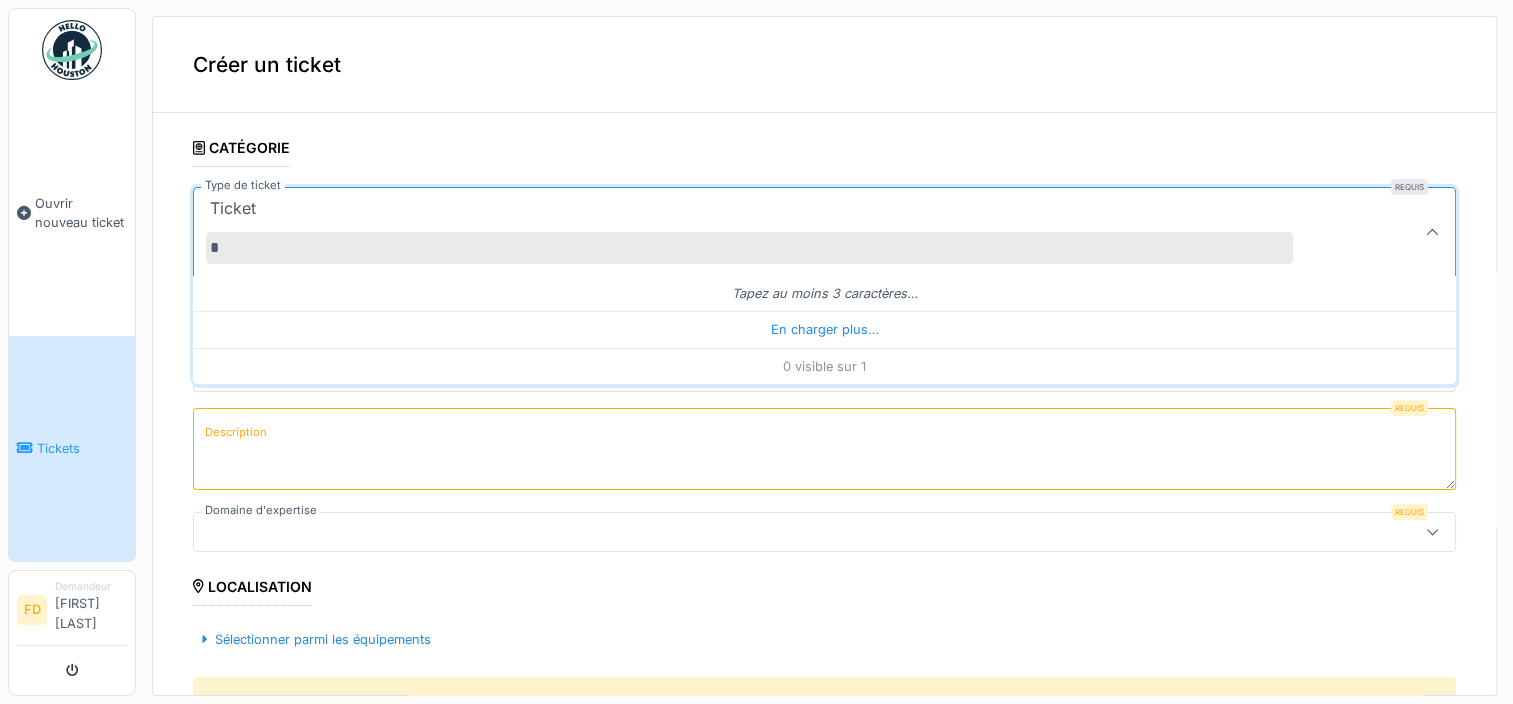 type 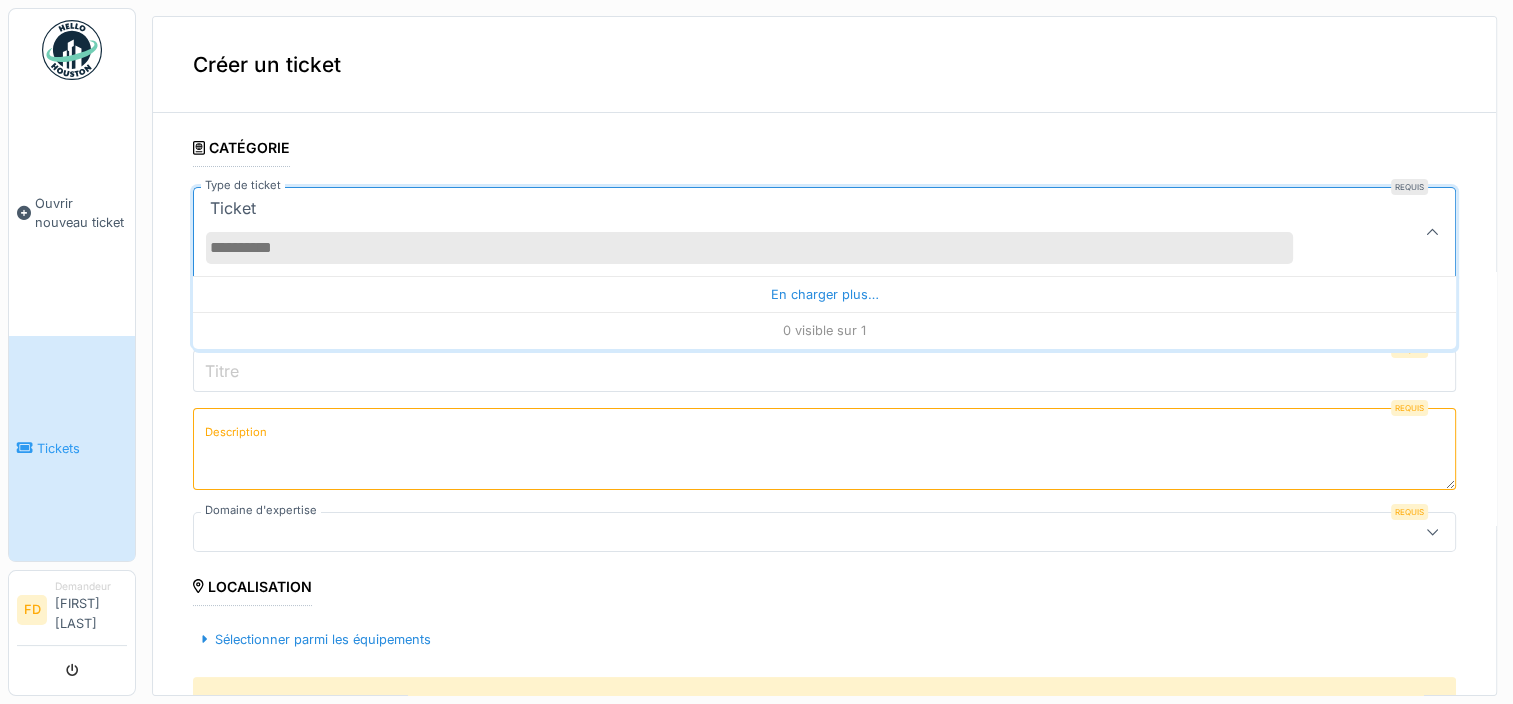 click 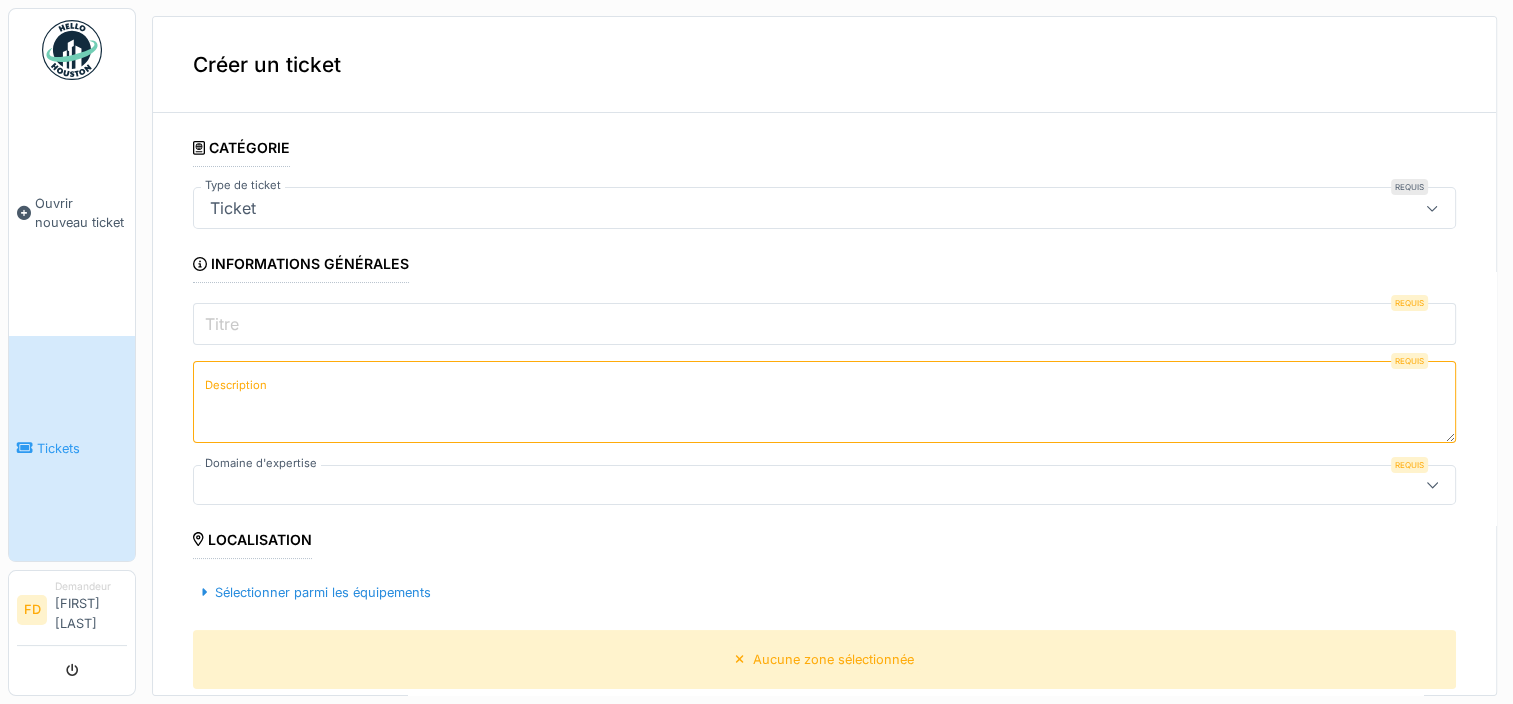 click 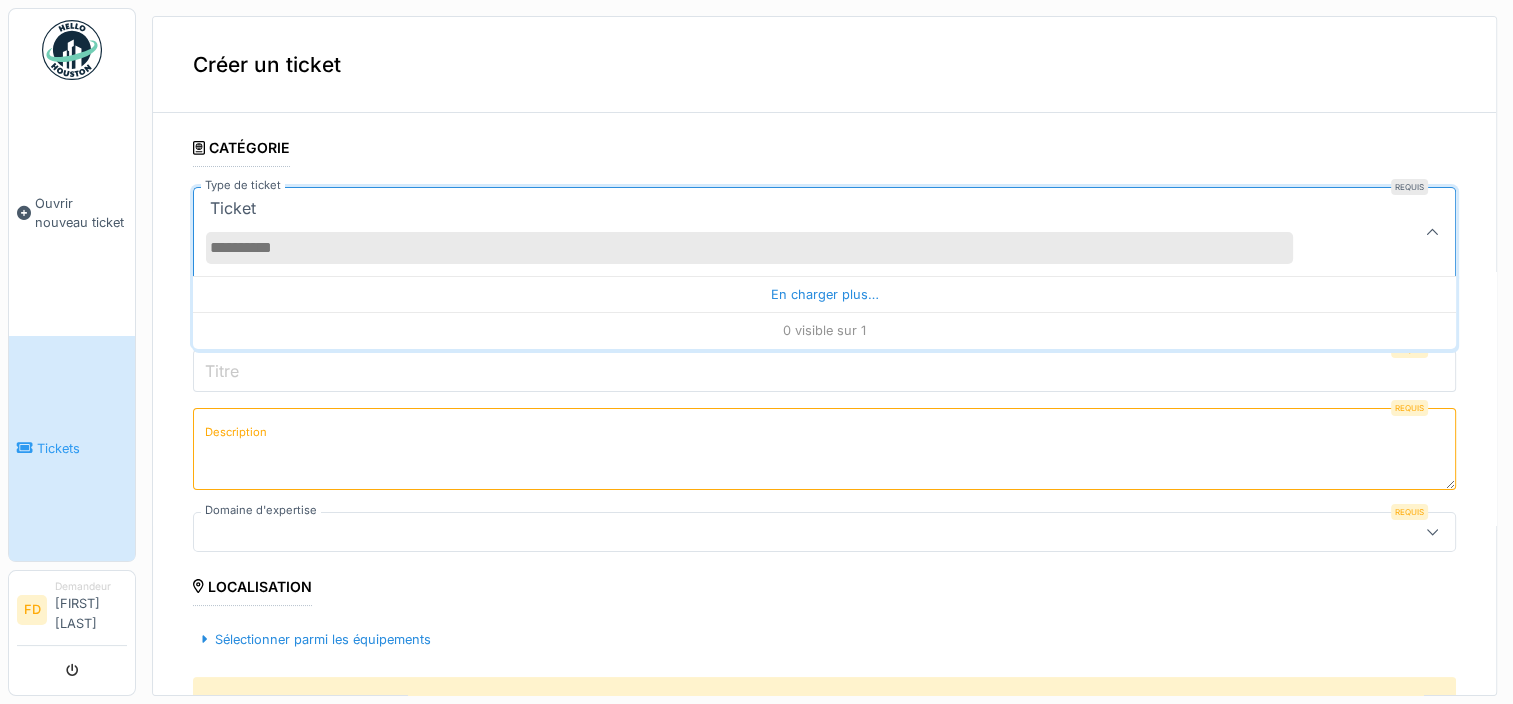 click 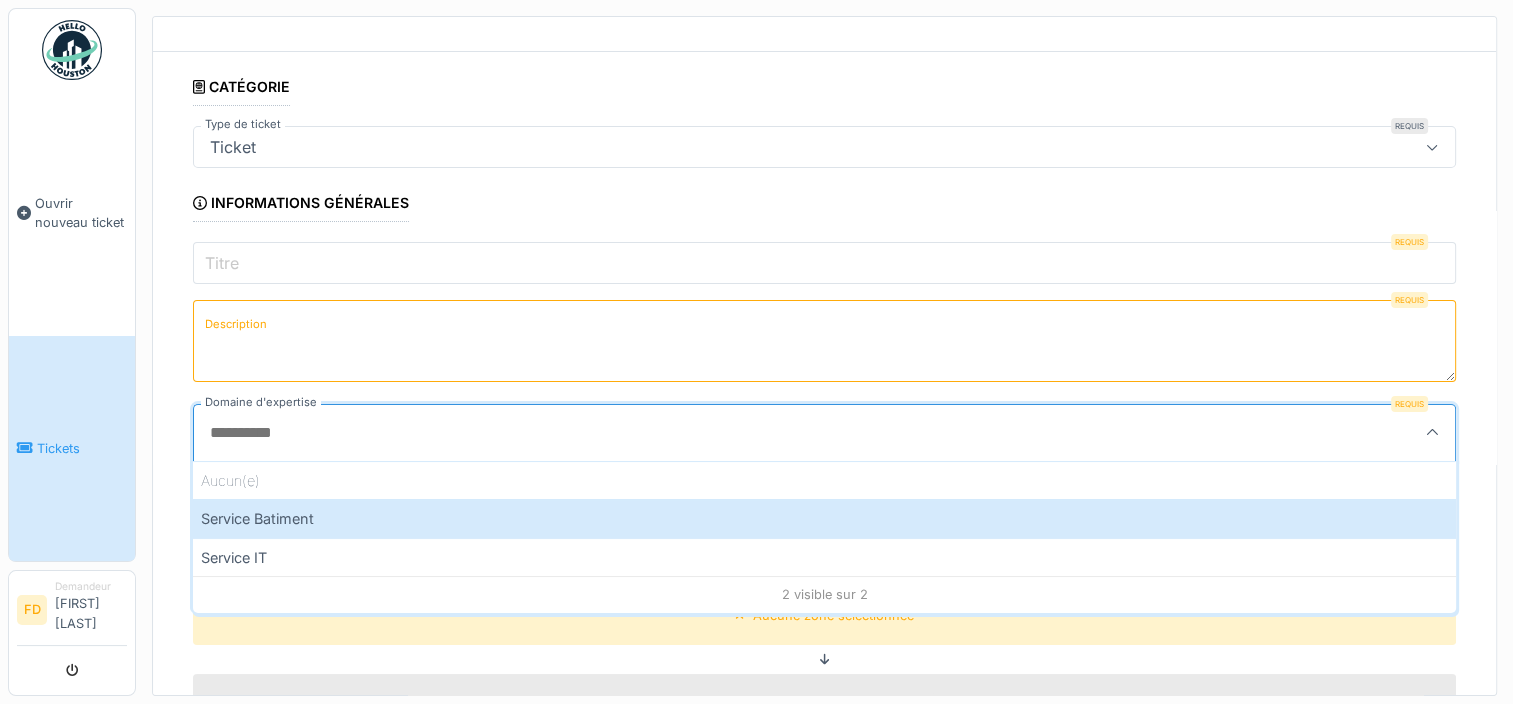 scroll, scrollTop: 66, scrollLeft: 0, axis: vertical 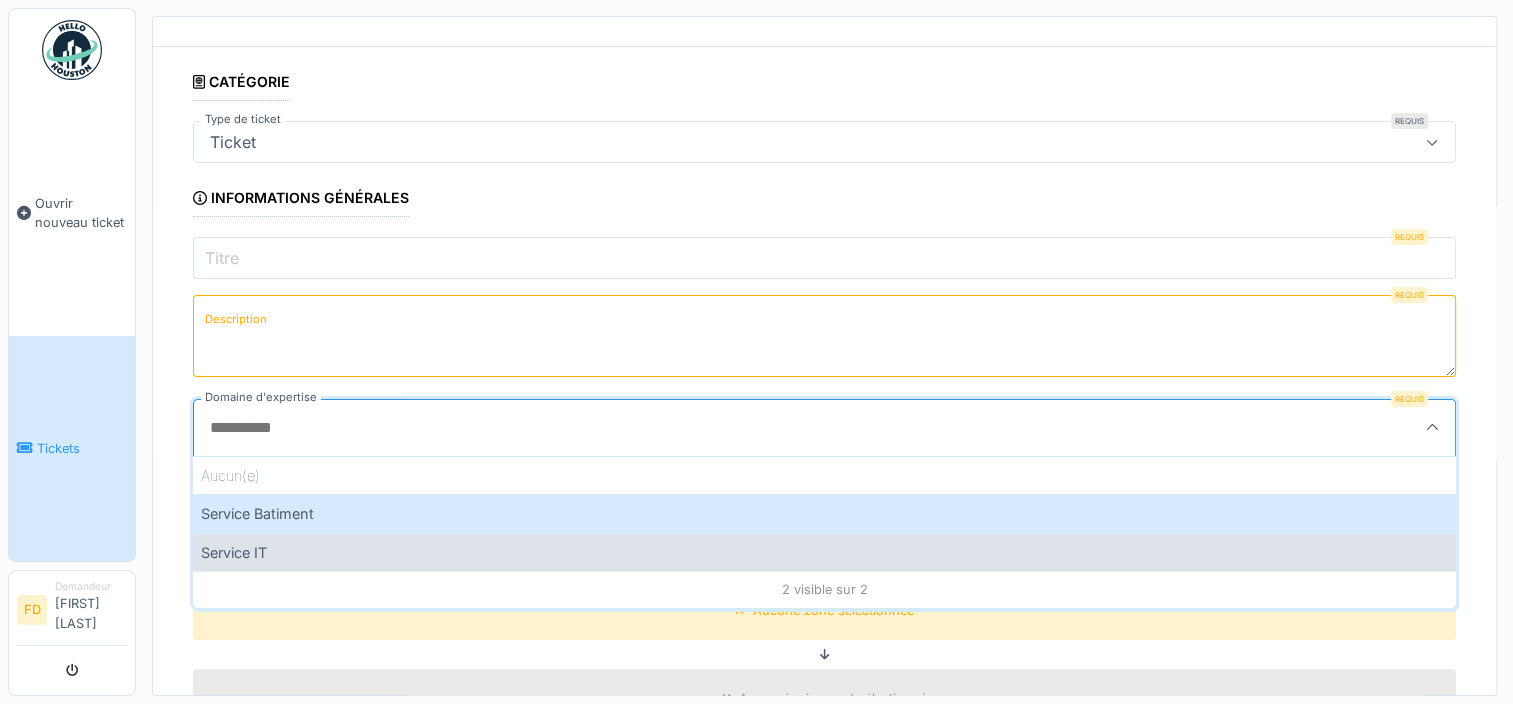 click on "Service IT" at bounding box center (824, 552) 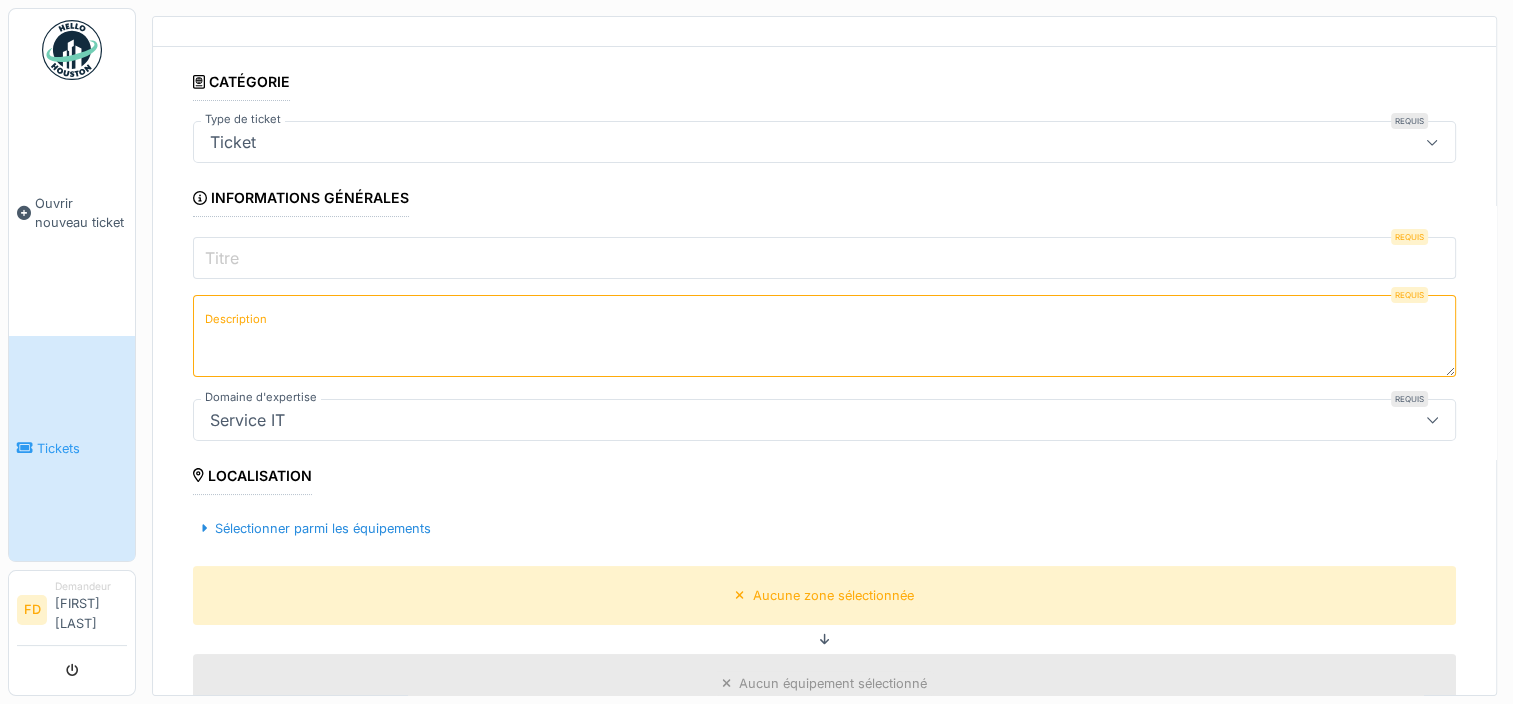 click on "Demandeur
Fanta Dieme" at bounding box center (91, 610) 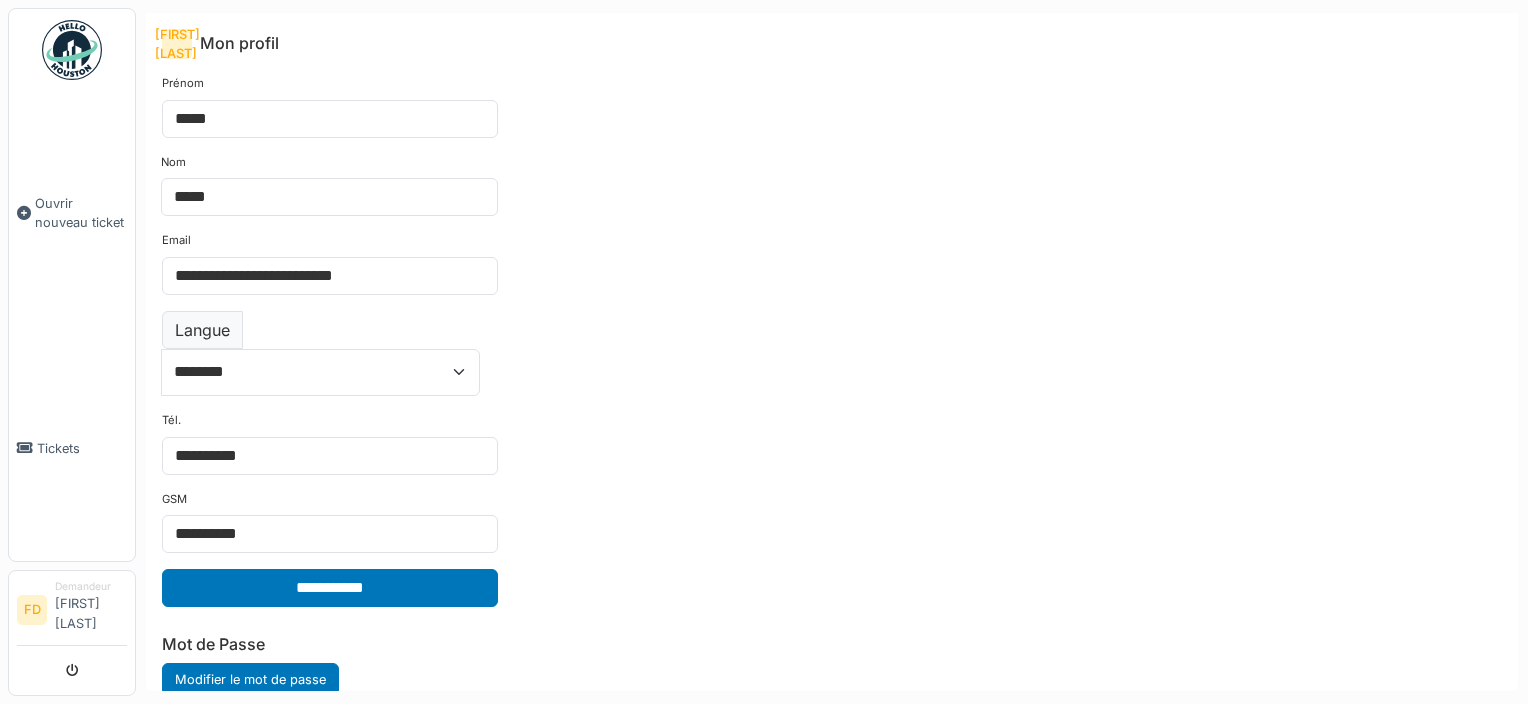 scroll, scrollTop: 0, scrollLeft: 0, axis: both 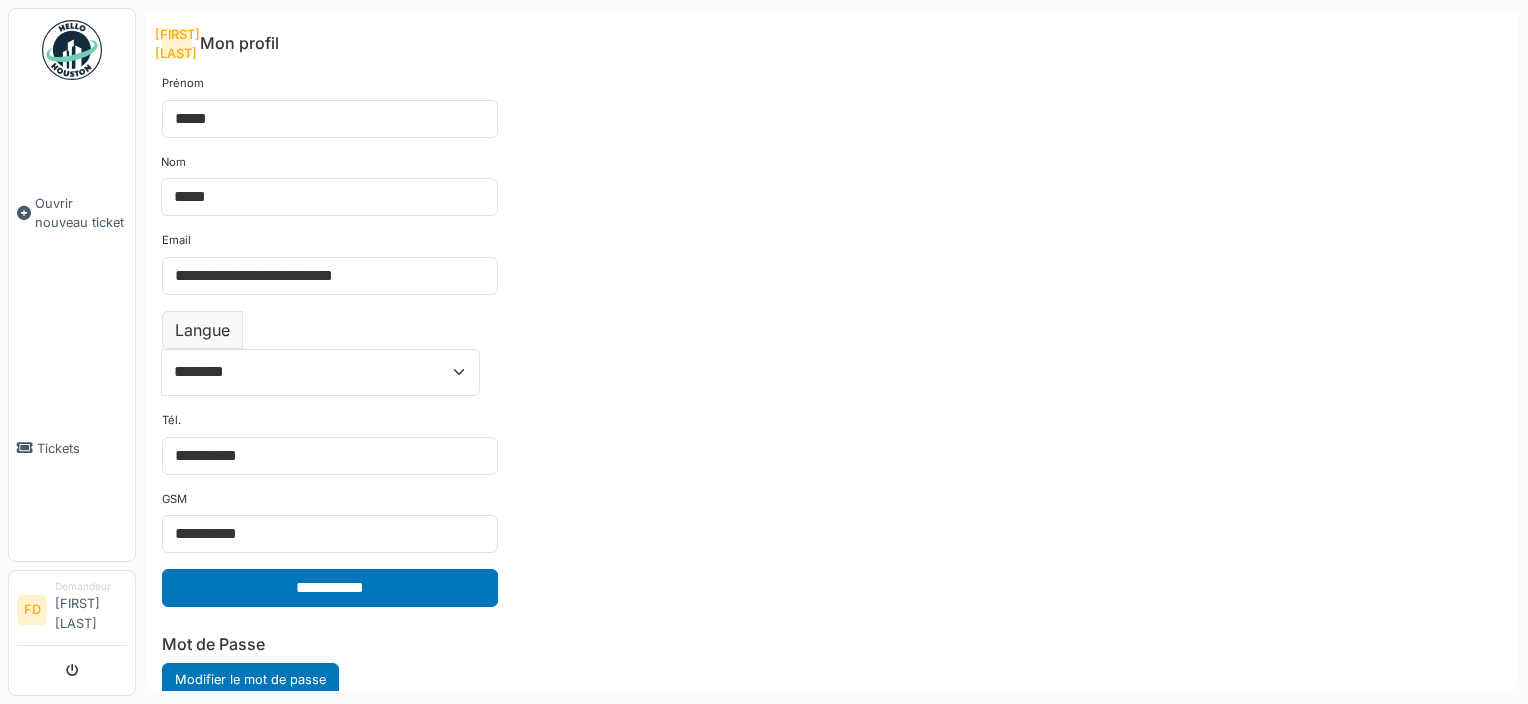 click at bounding box center (72, 50) 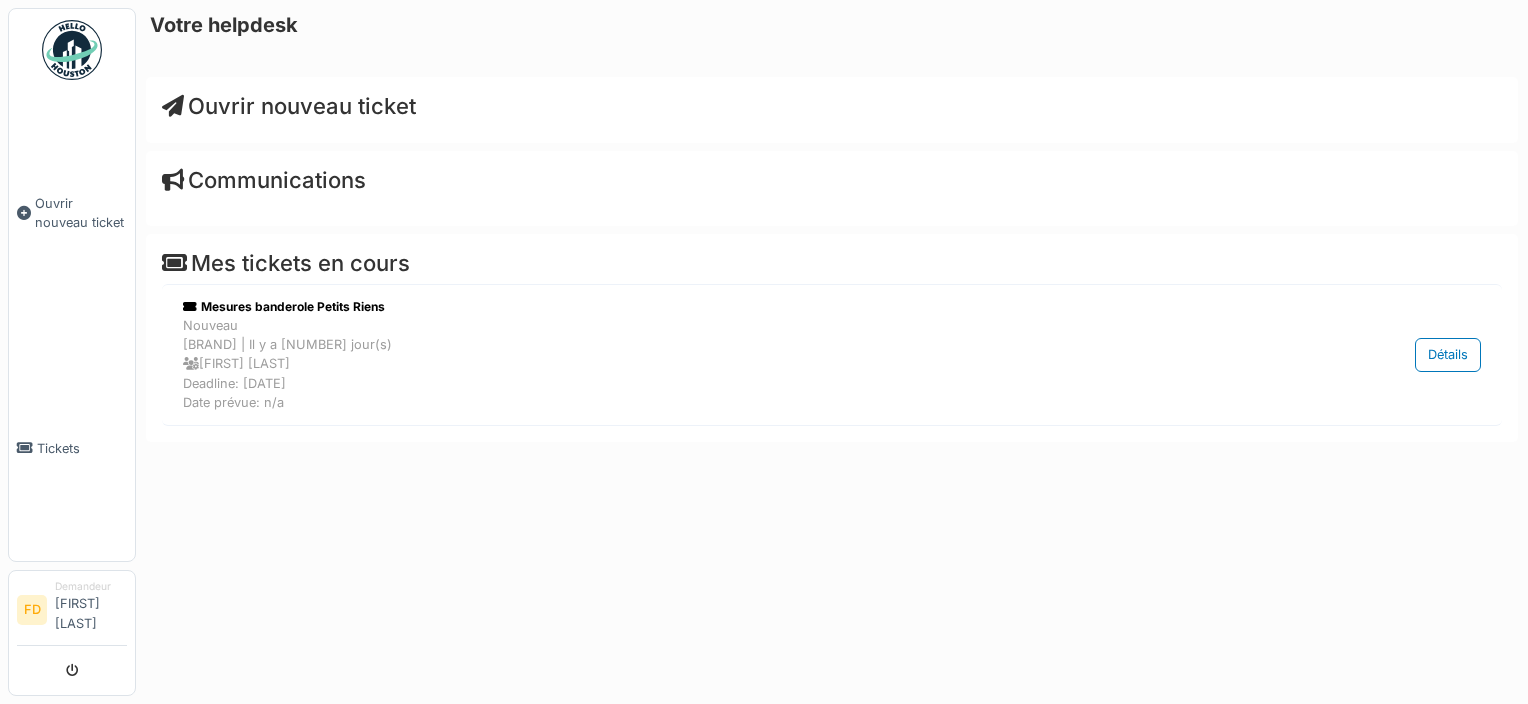 scroll, scrollTop: 0, scrollLeft: 0, axis: both 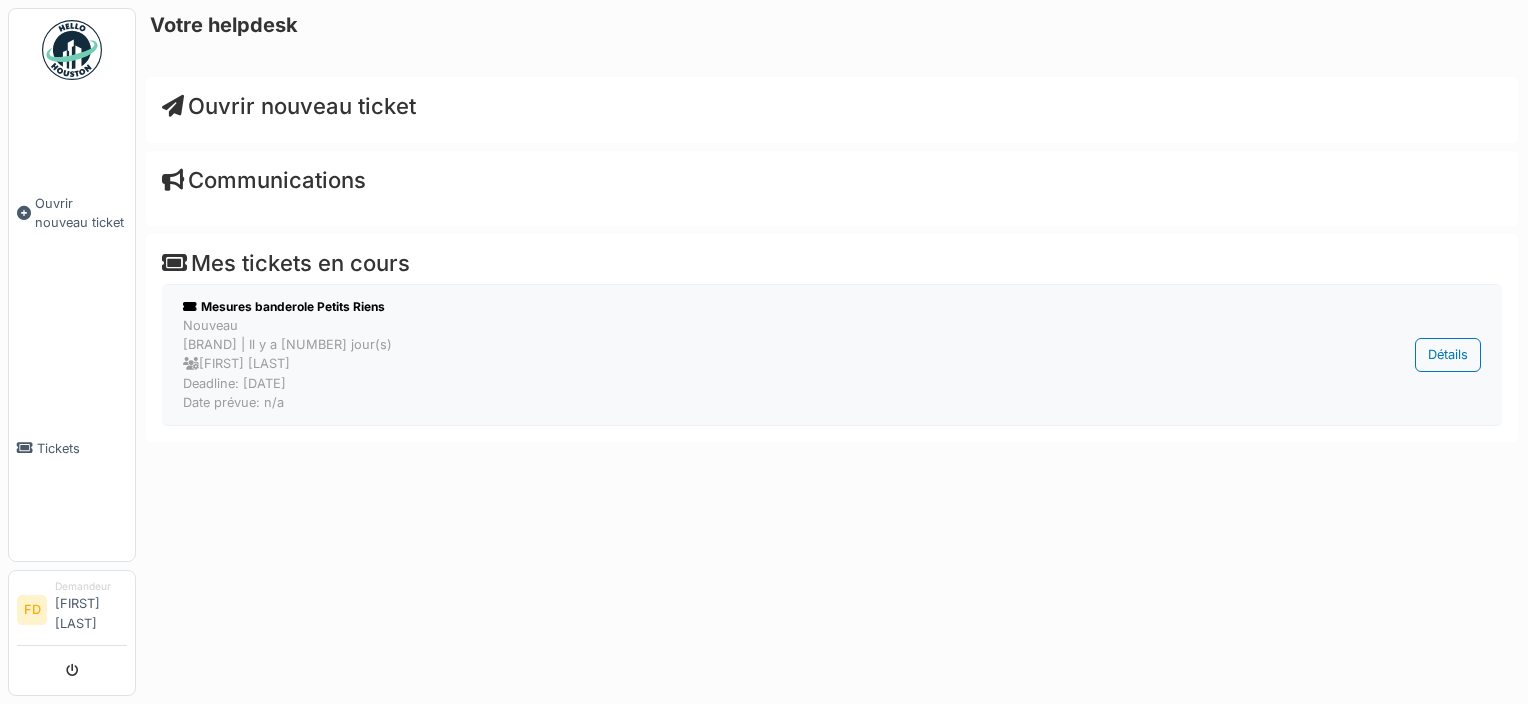 click on "Nouveau
SCHWEITZER |
Il y a 99 jour(s)
Gael Petillion
Deadline: 05/05/2025
Date prévue: n/a" at bounding box center (728, 364) 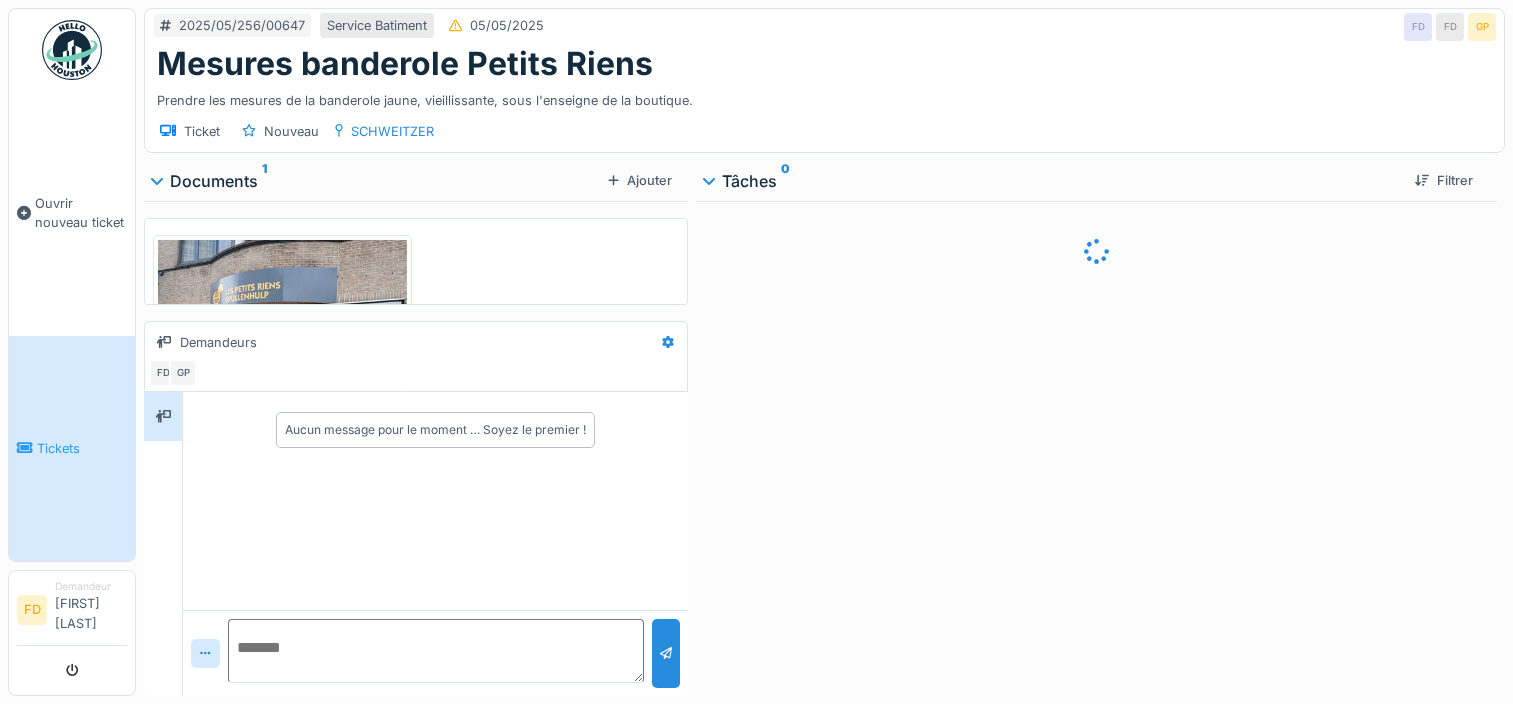 scroll, scrollTop: 0, scrollLeft: 0, axis: both 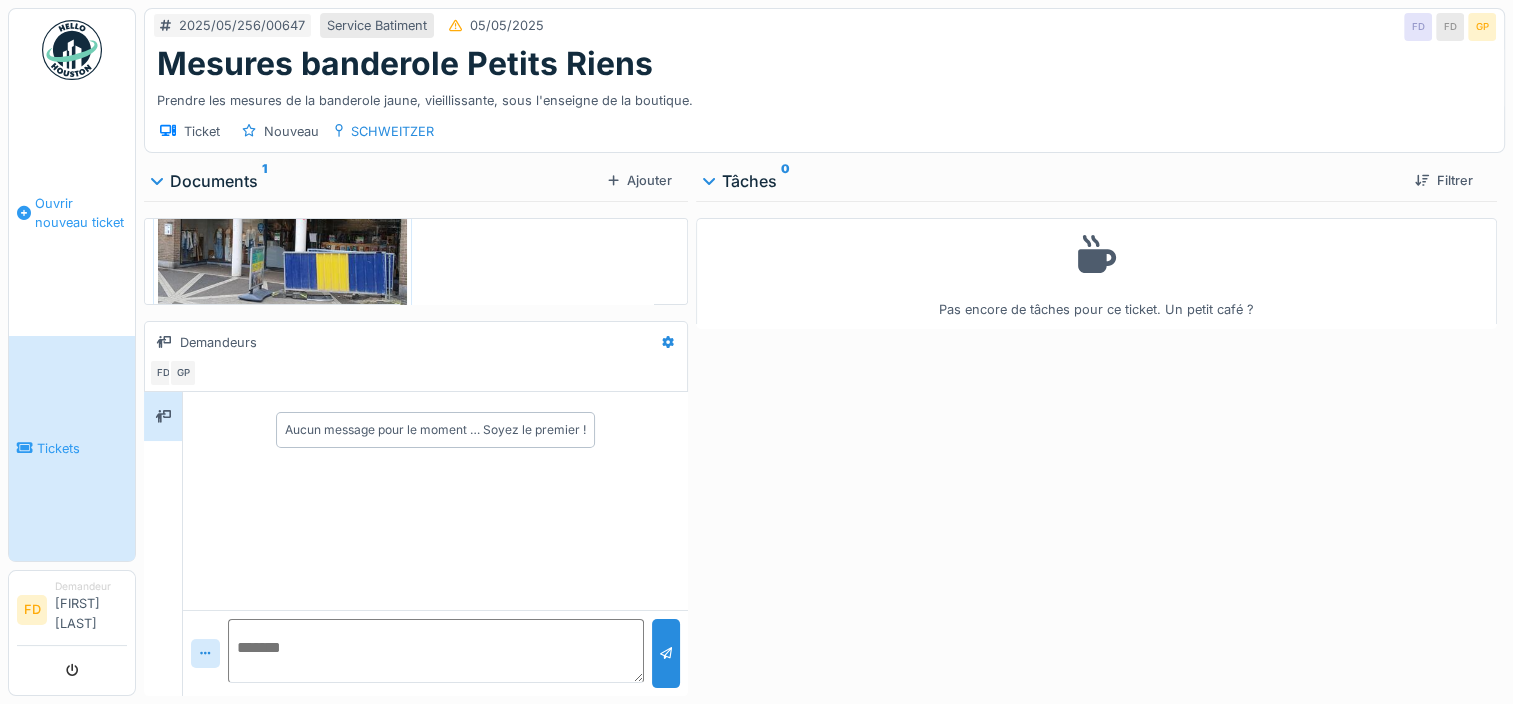 click on "Ouvrir nouveau ticket" at bounding box center [81, 213] 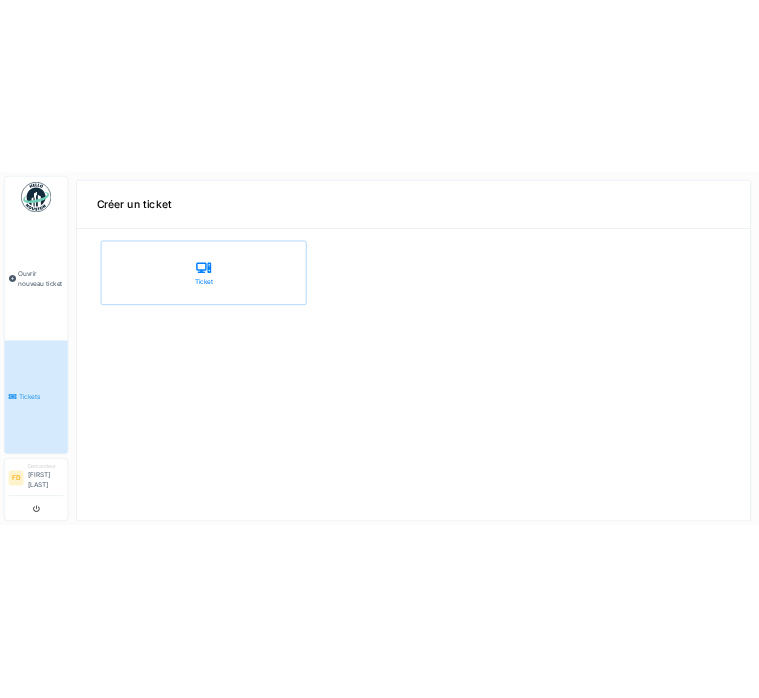 scroll, scrollTop: 0, scrollLeft: 0, axis: both 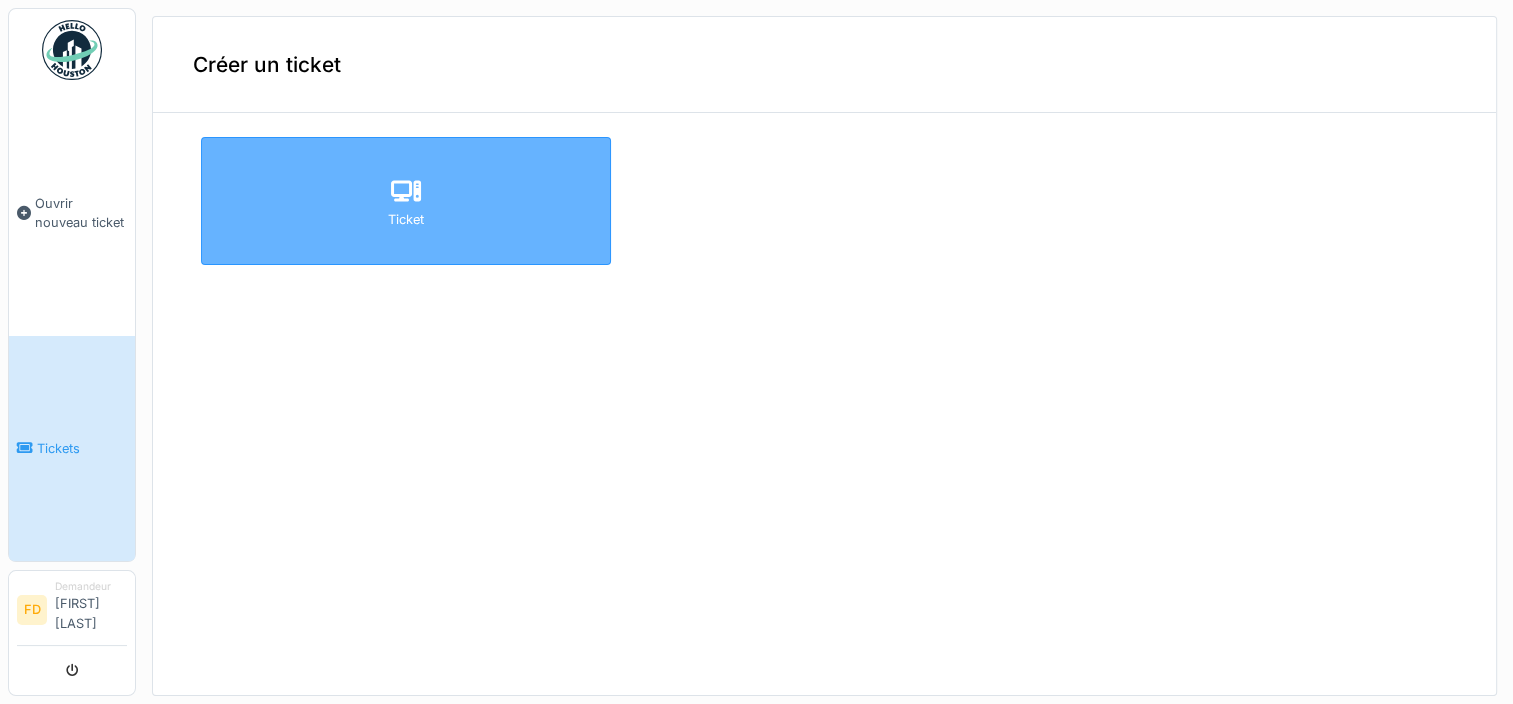 click 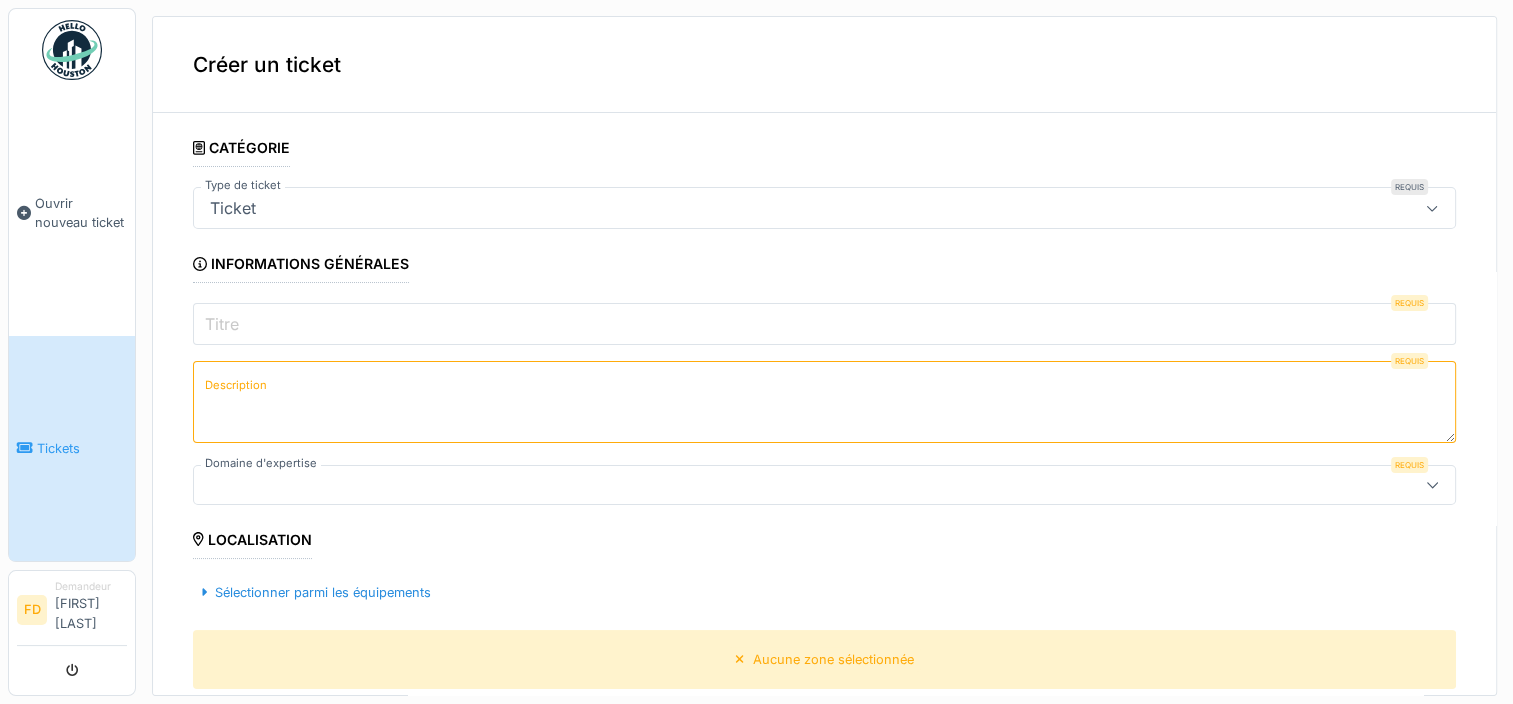 click on "Titre" at bounding box center (824, 324) 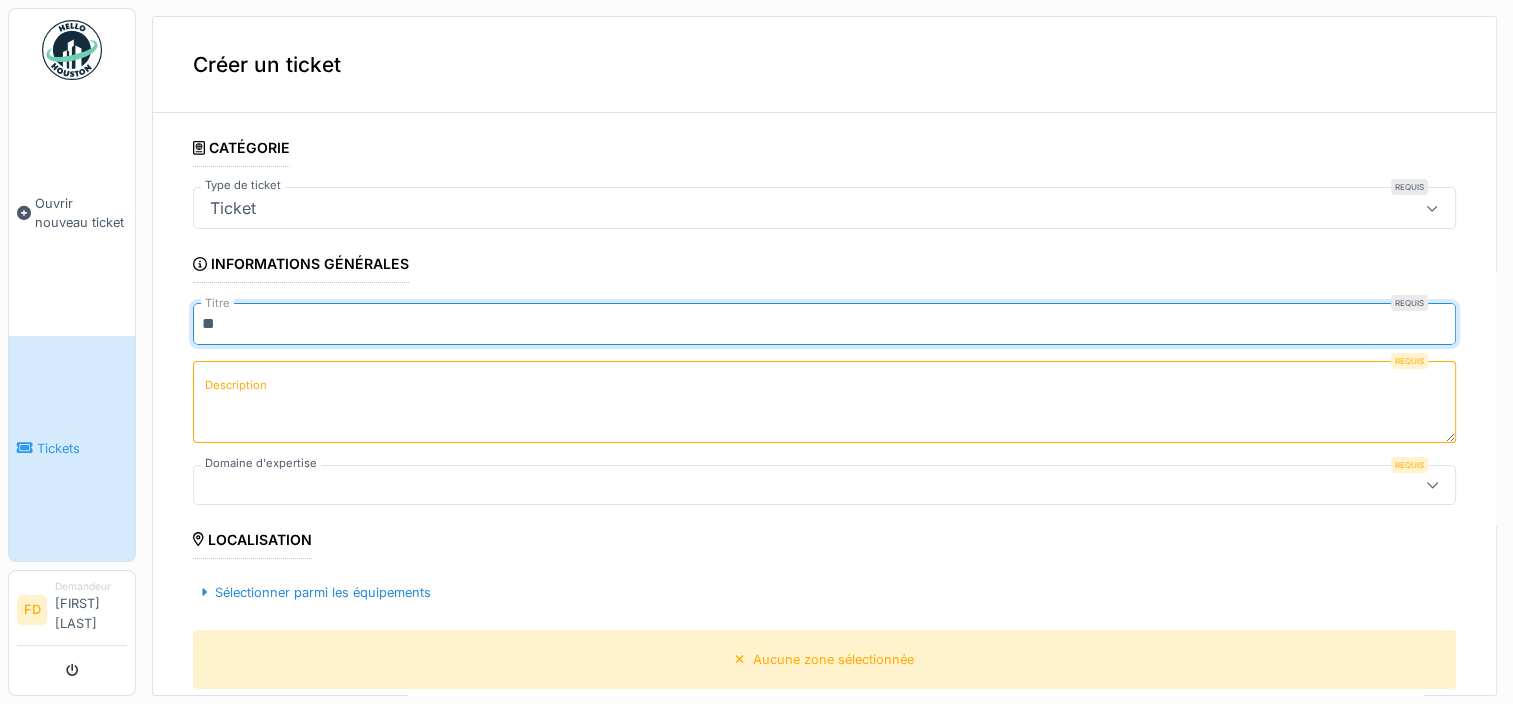 type on "*" 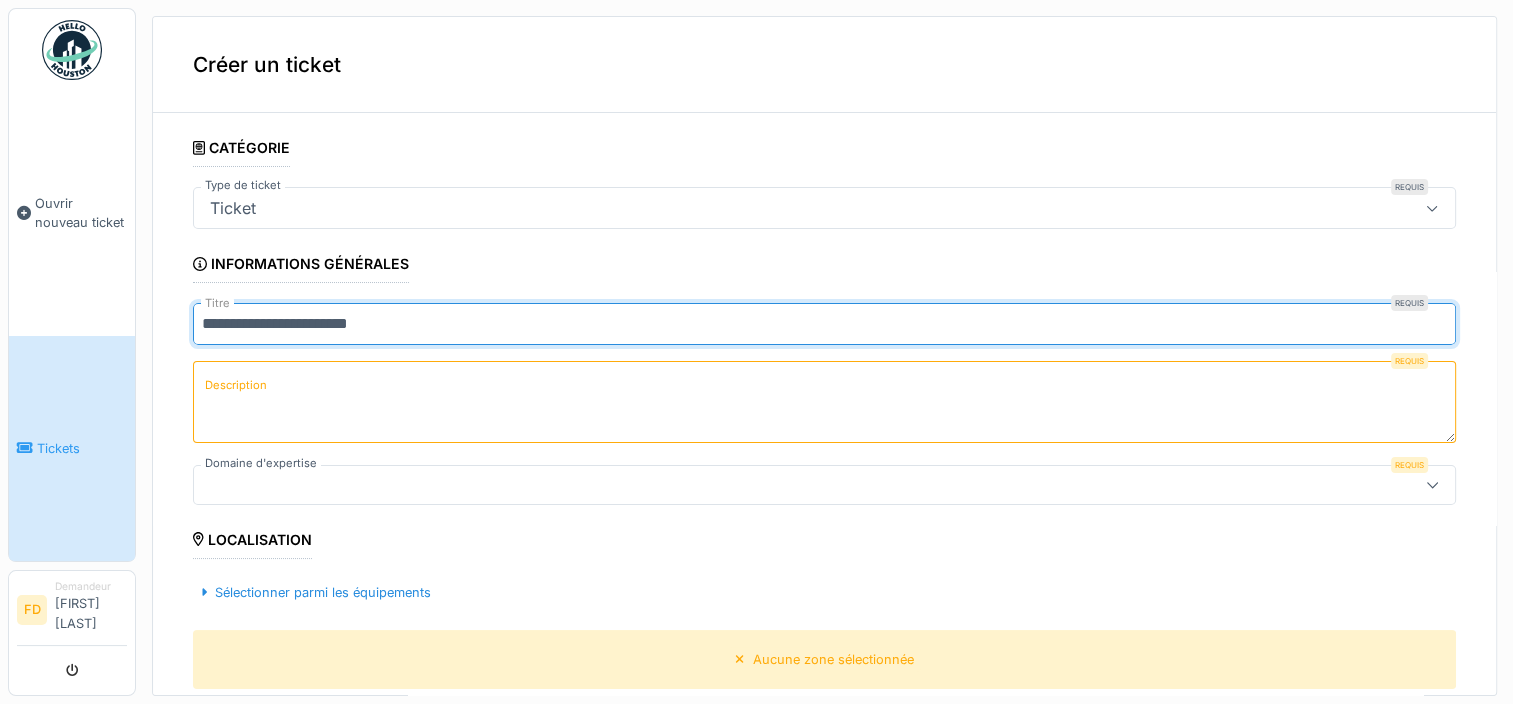 click on "**********" at bounding box center (824, 324) 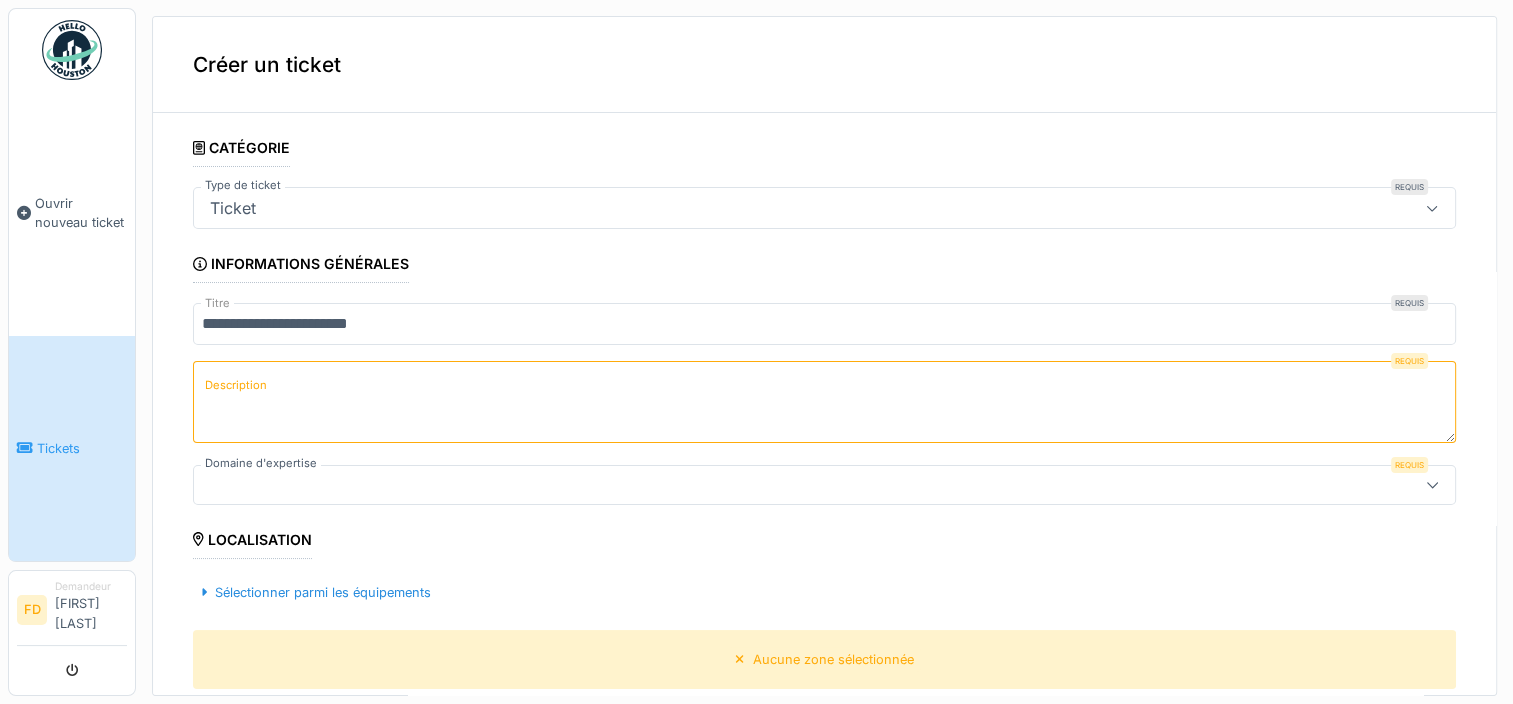 click at bounding box center (1432, 208) 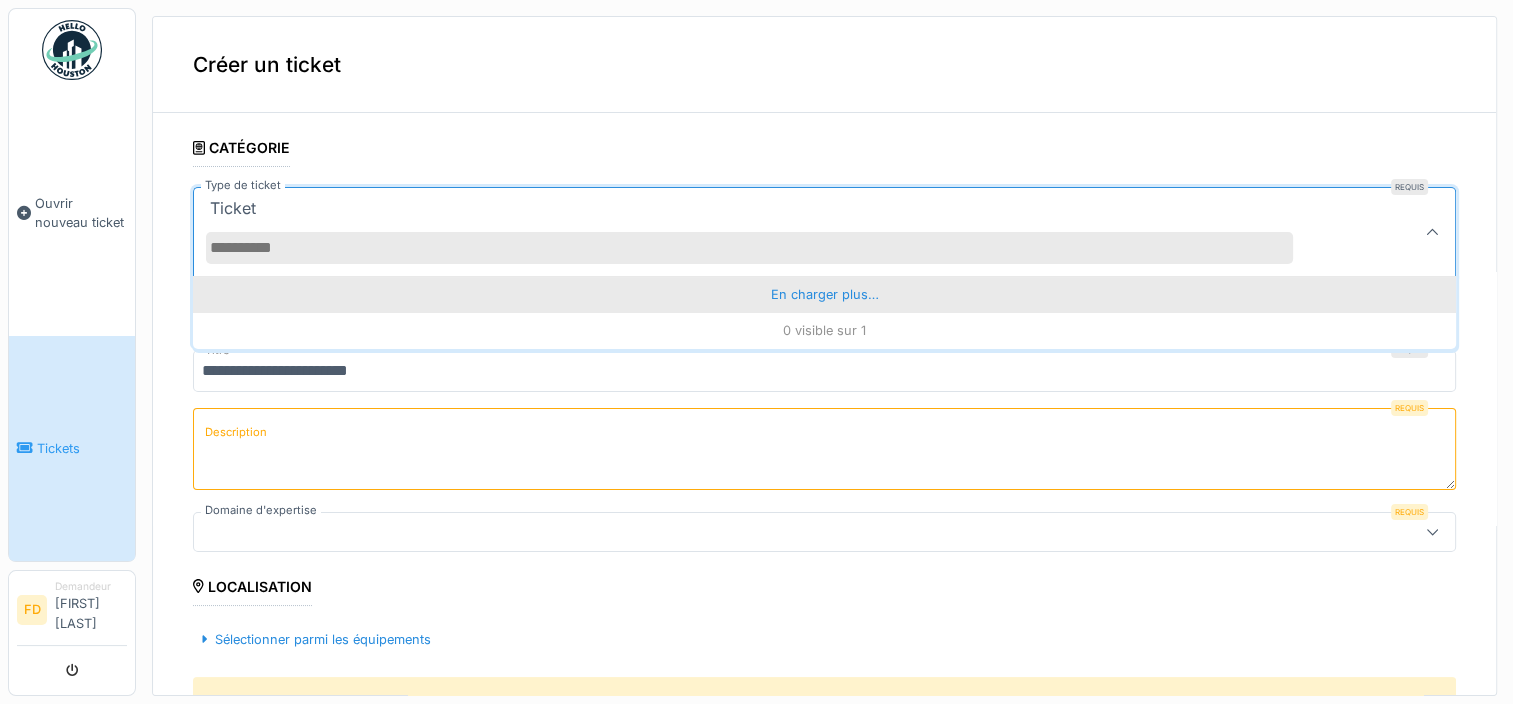 click on "En charger plus…" at bounding box center [824, 294] 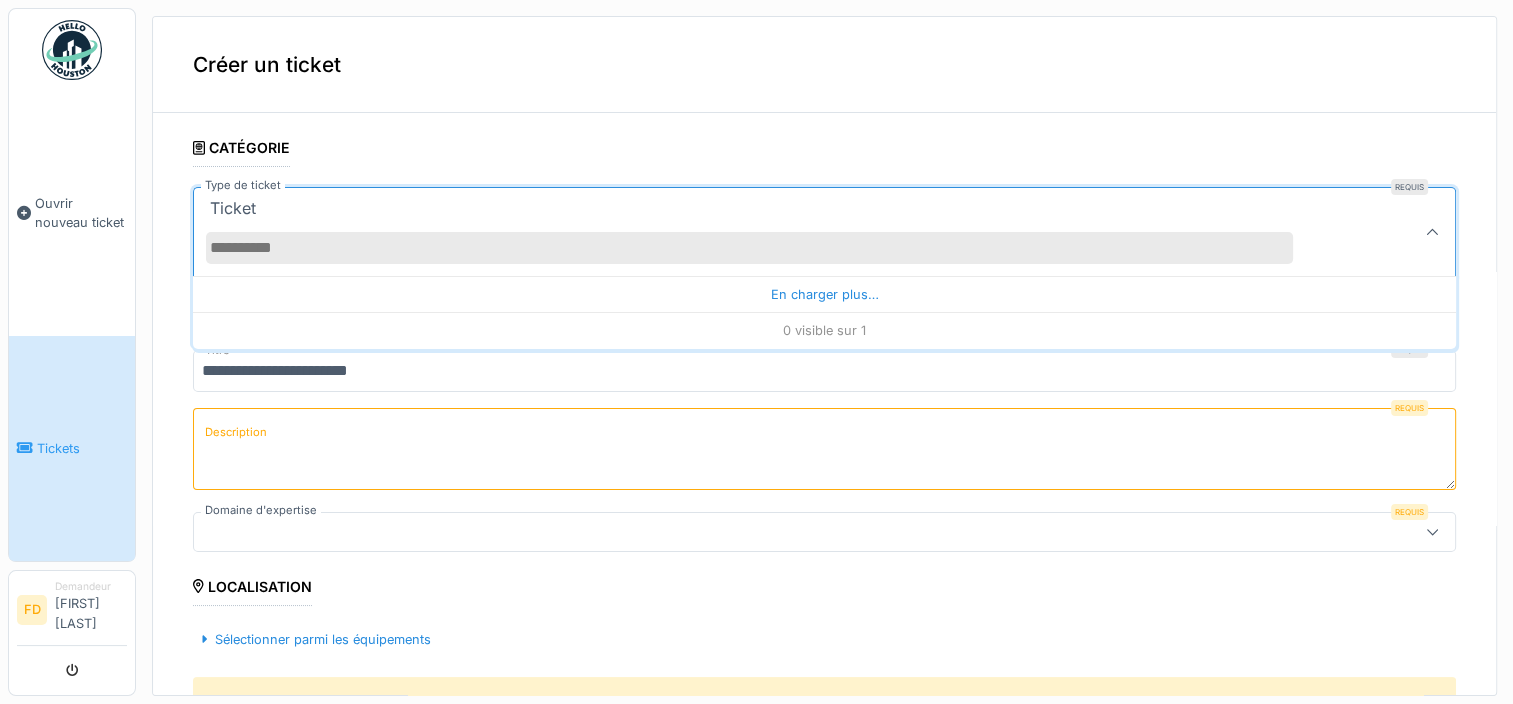 click on "Type de ticket" at bounding box center [749, 248] 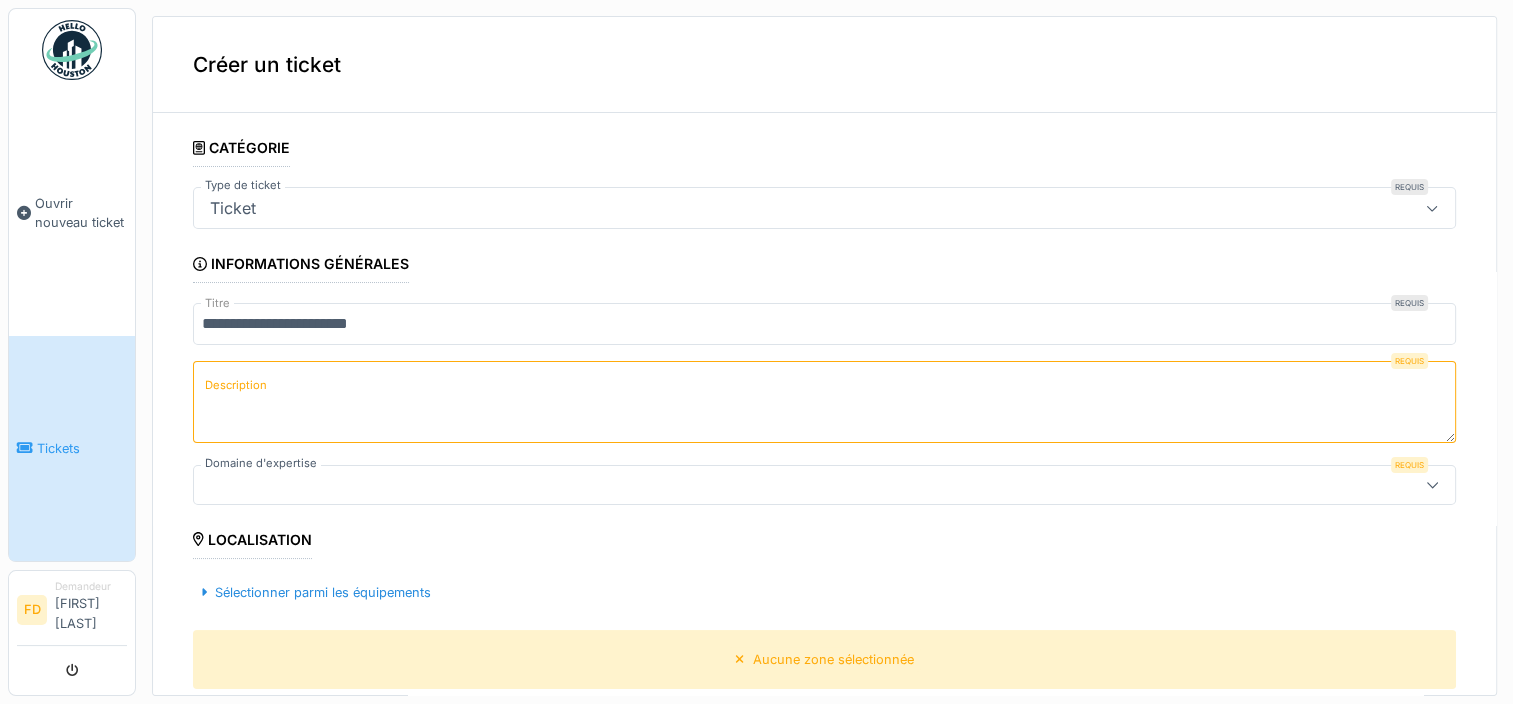 click on "Description" at bounding box center [824, 402] 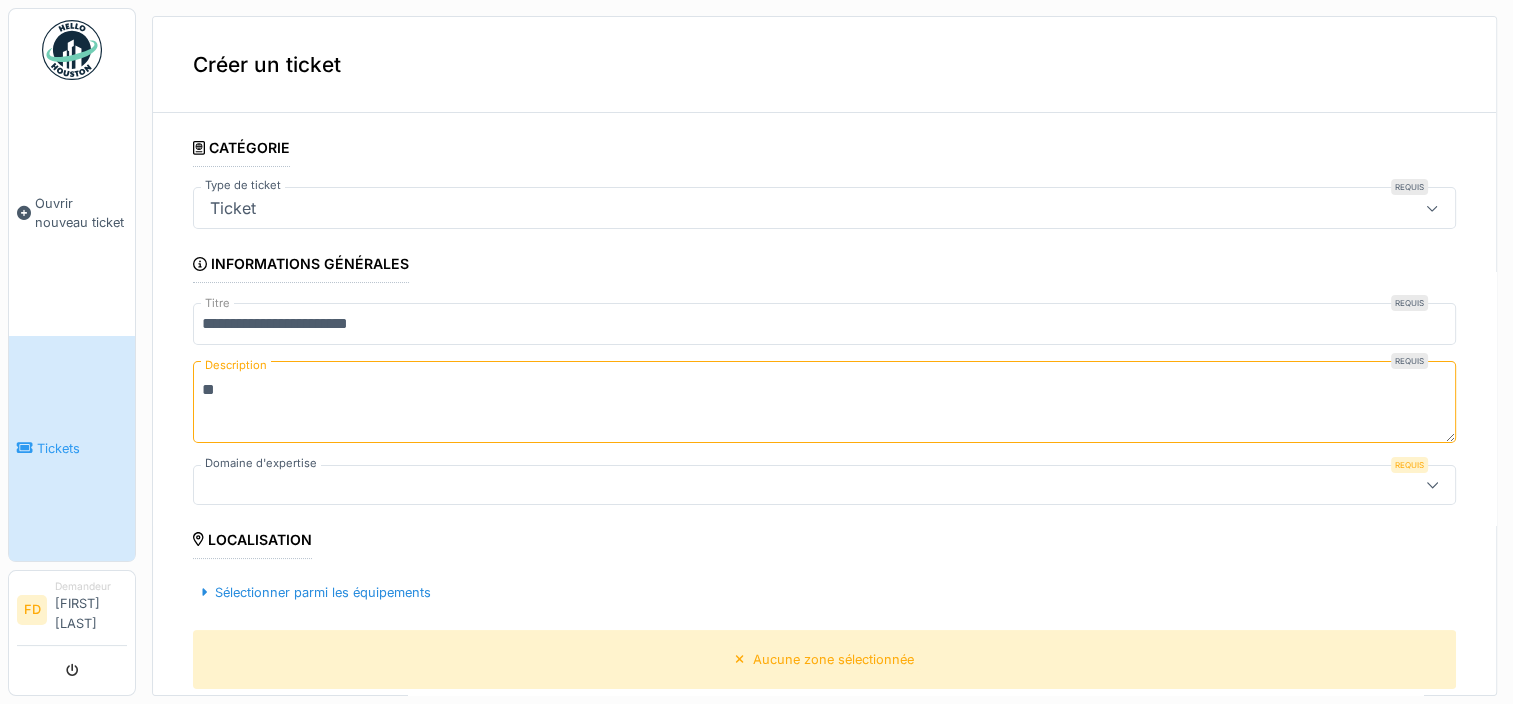 type on "*" 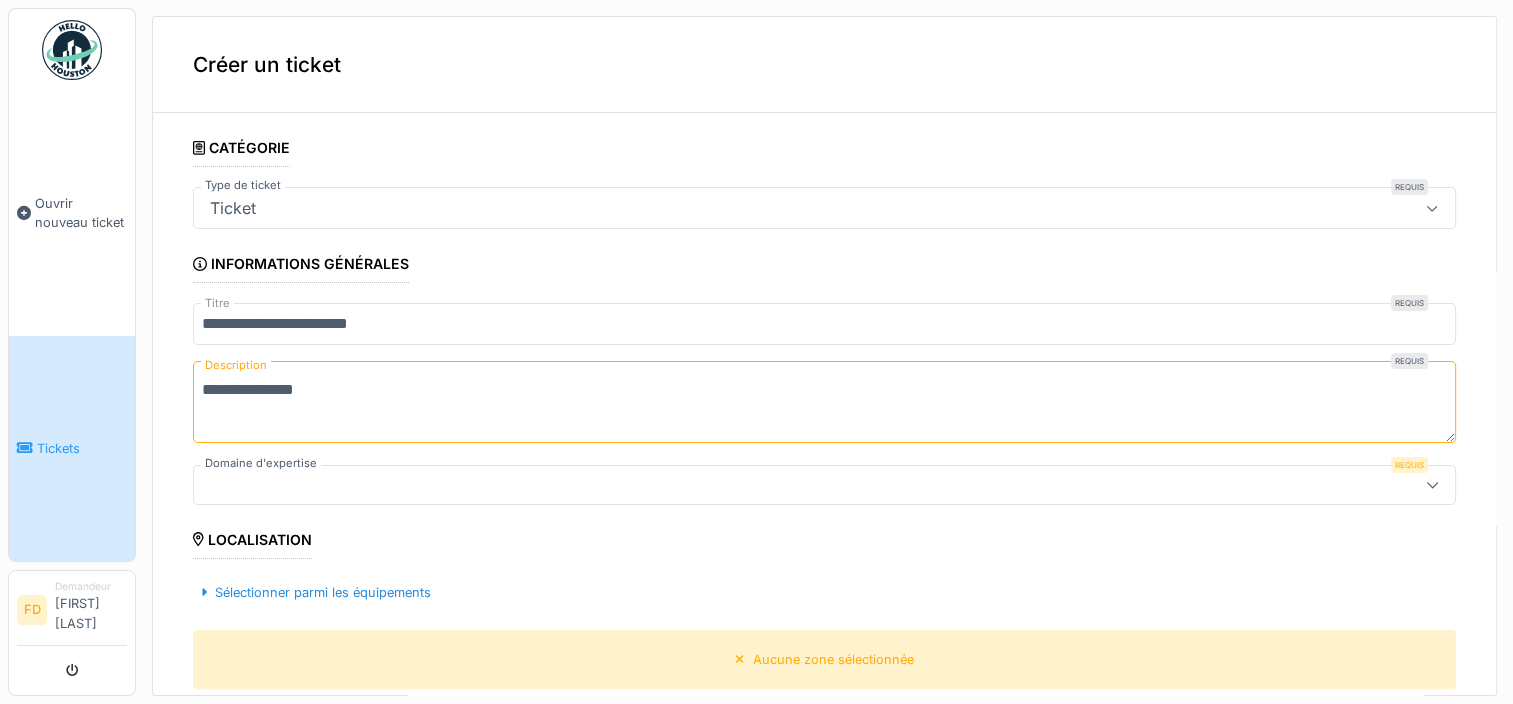 click on "**********" at bounding box center (824, 402) 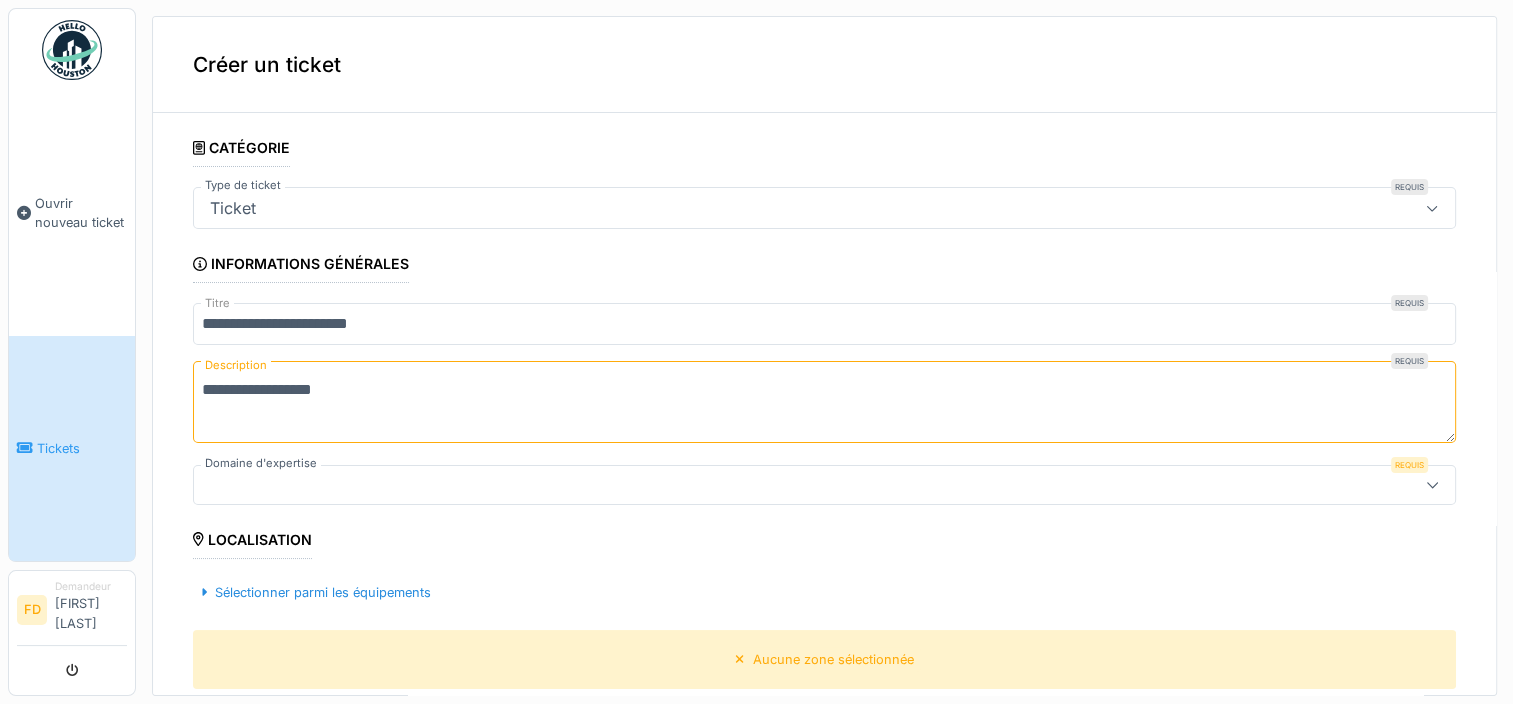 type on "**********" 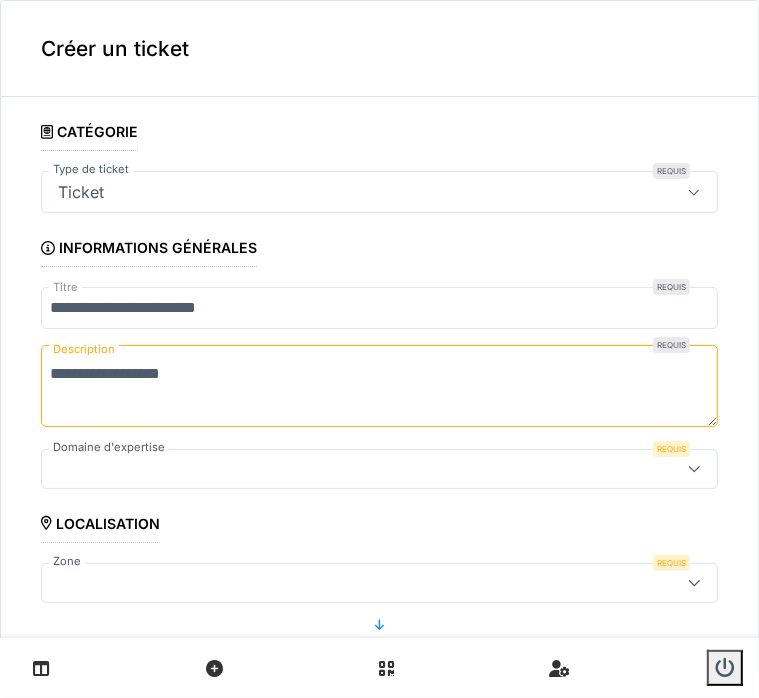 click on "Ticket" at bounding box center (81, 192) 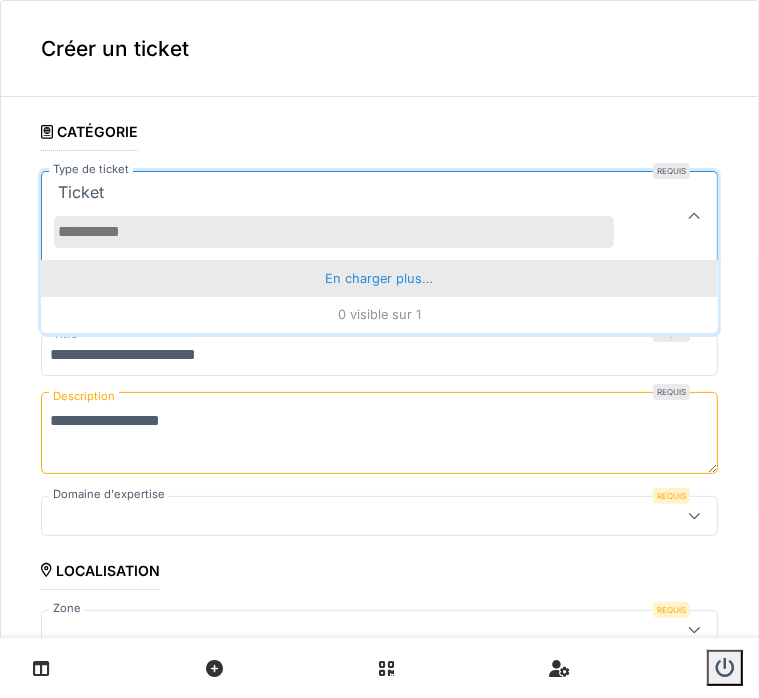 click on "En charger plus…" at bounding box center [379, 278] 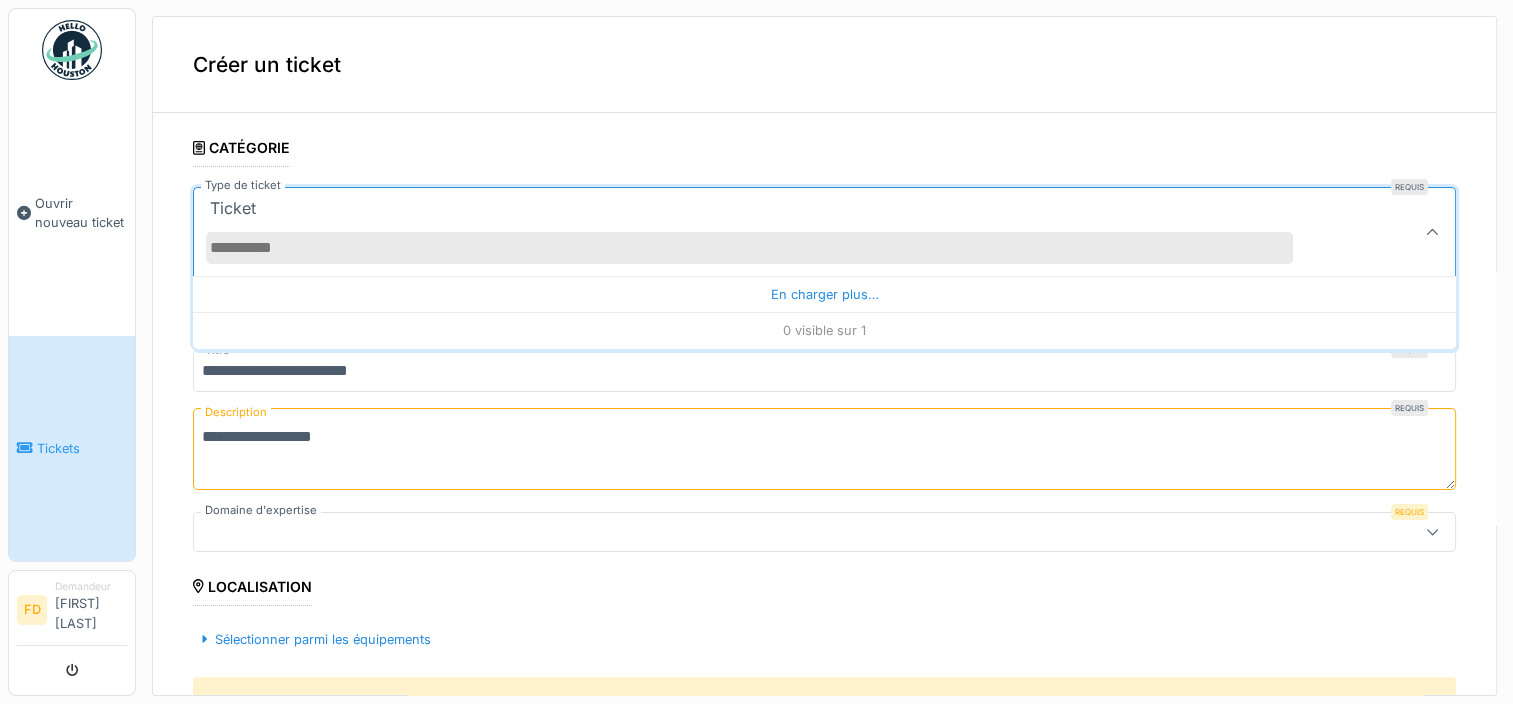 click on "Type de ticket" at bounding box center (749, 248) 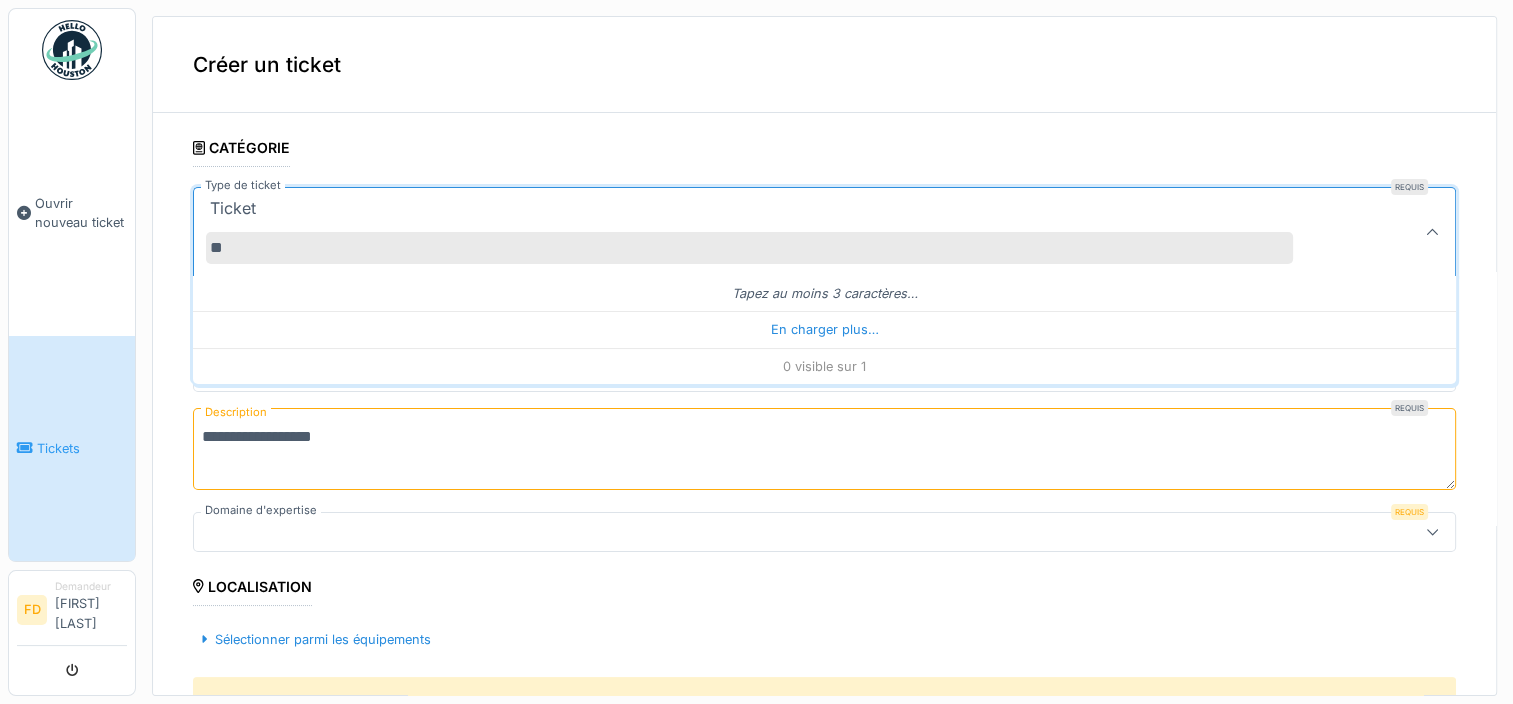 type on "*" 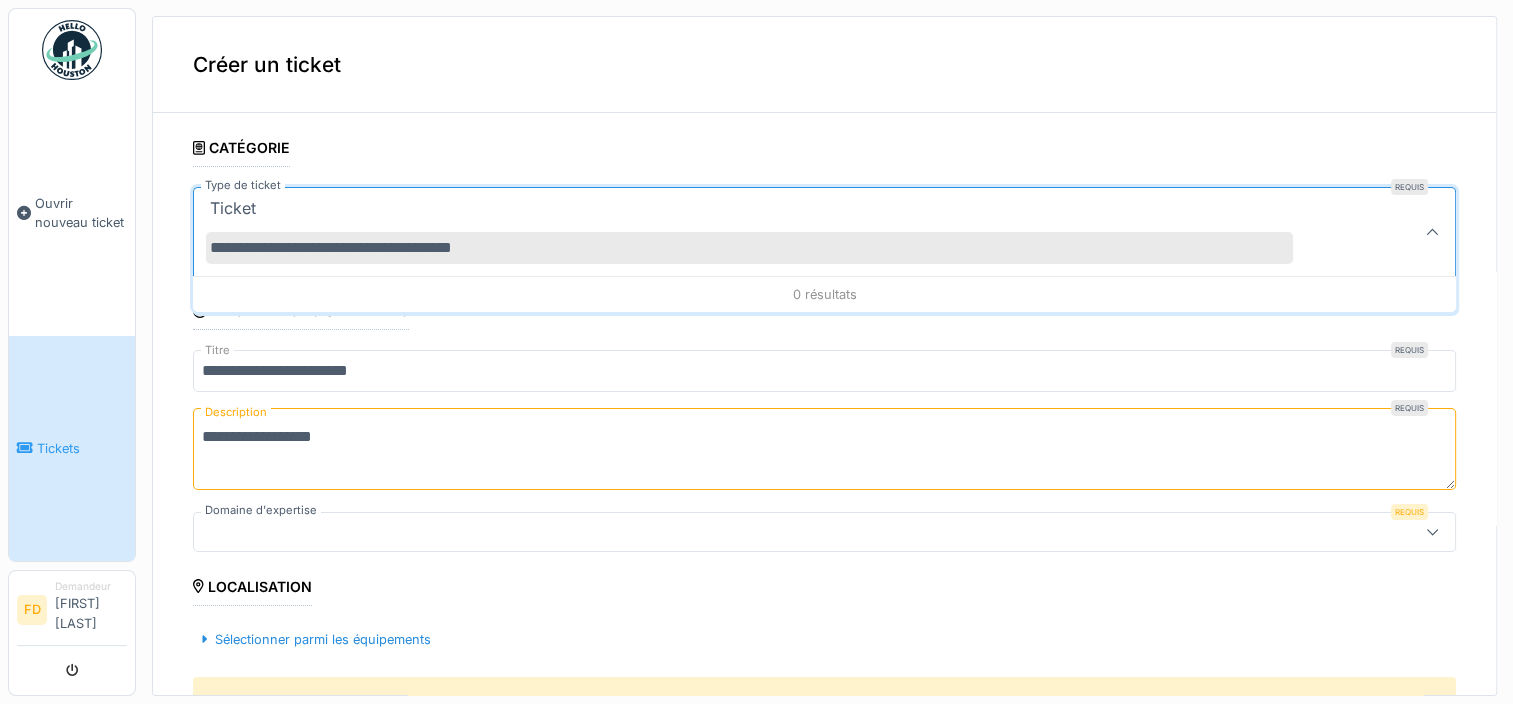 type on "**********" 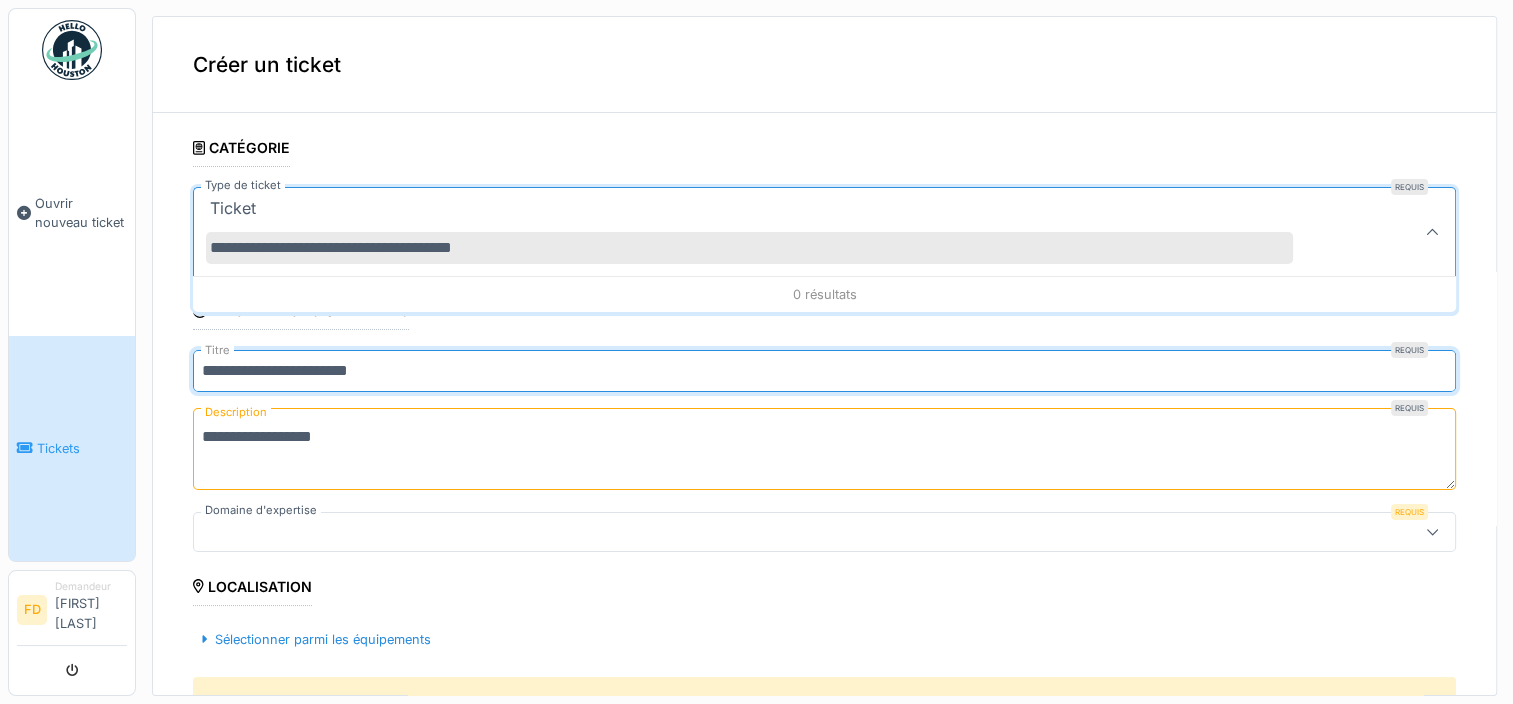 click on "**********" at bounding box center [824, 371] 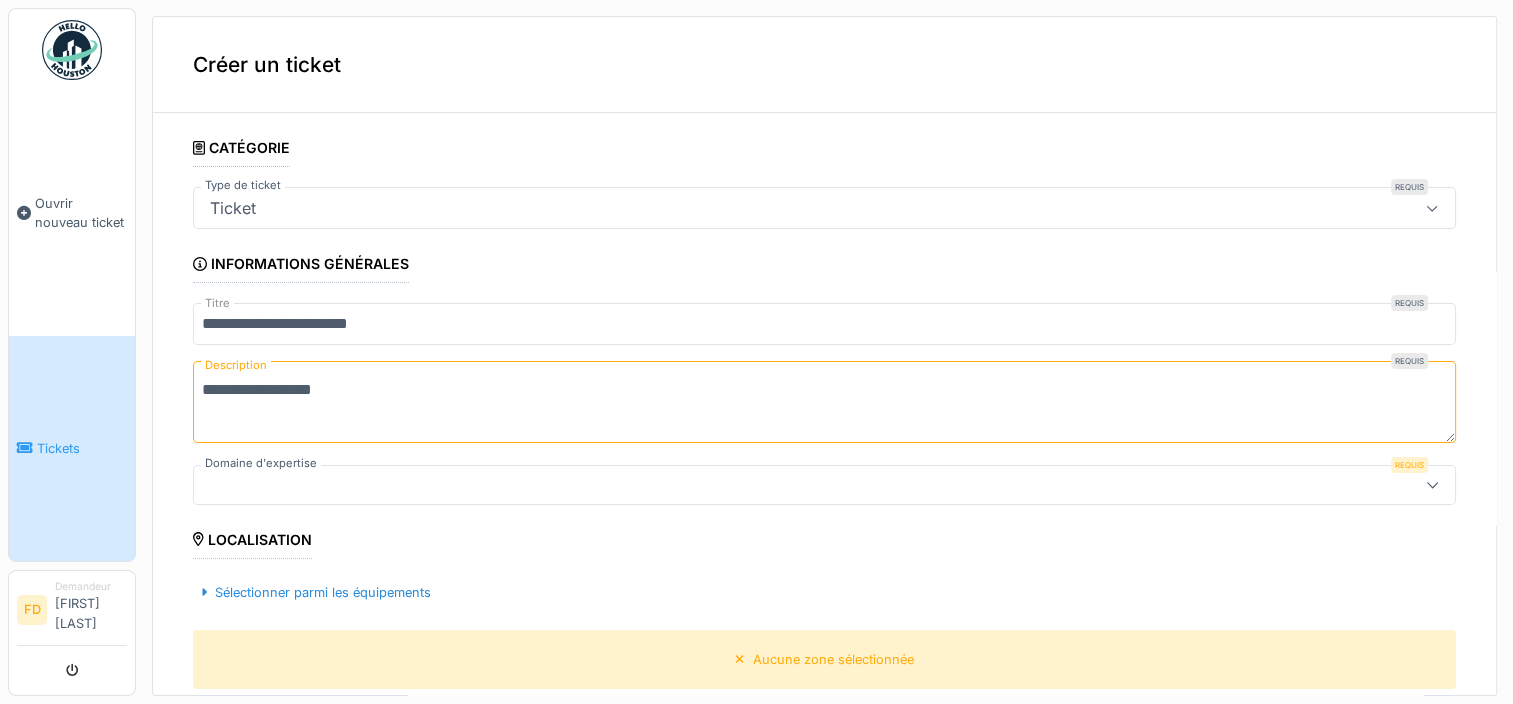 click 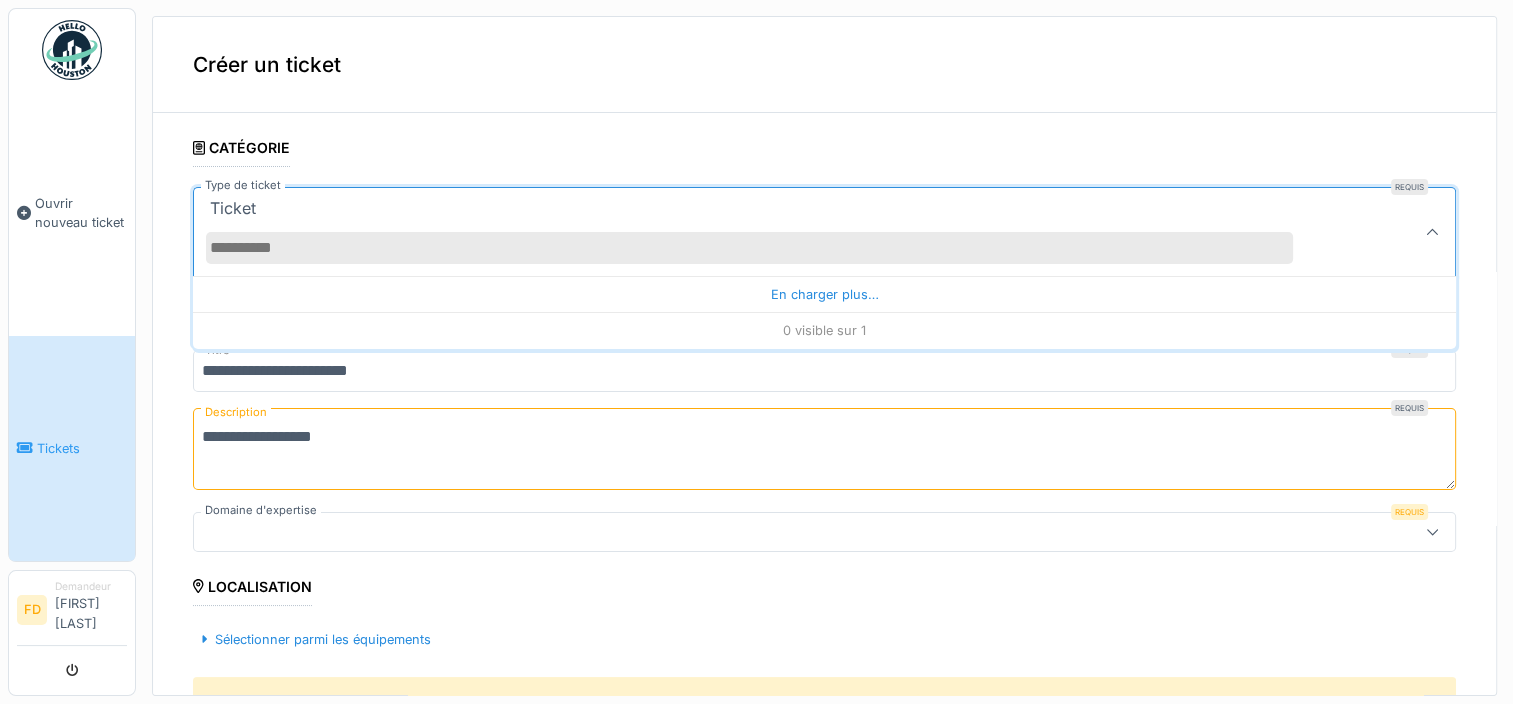 click on "Type de ticket" at bounding box center [749, 248] 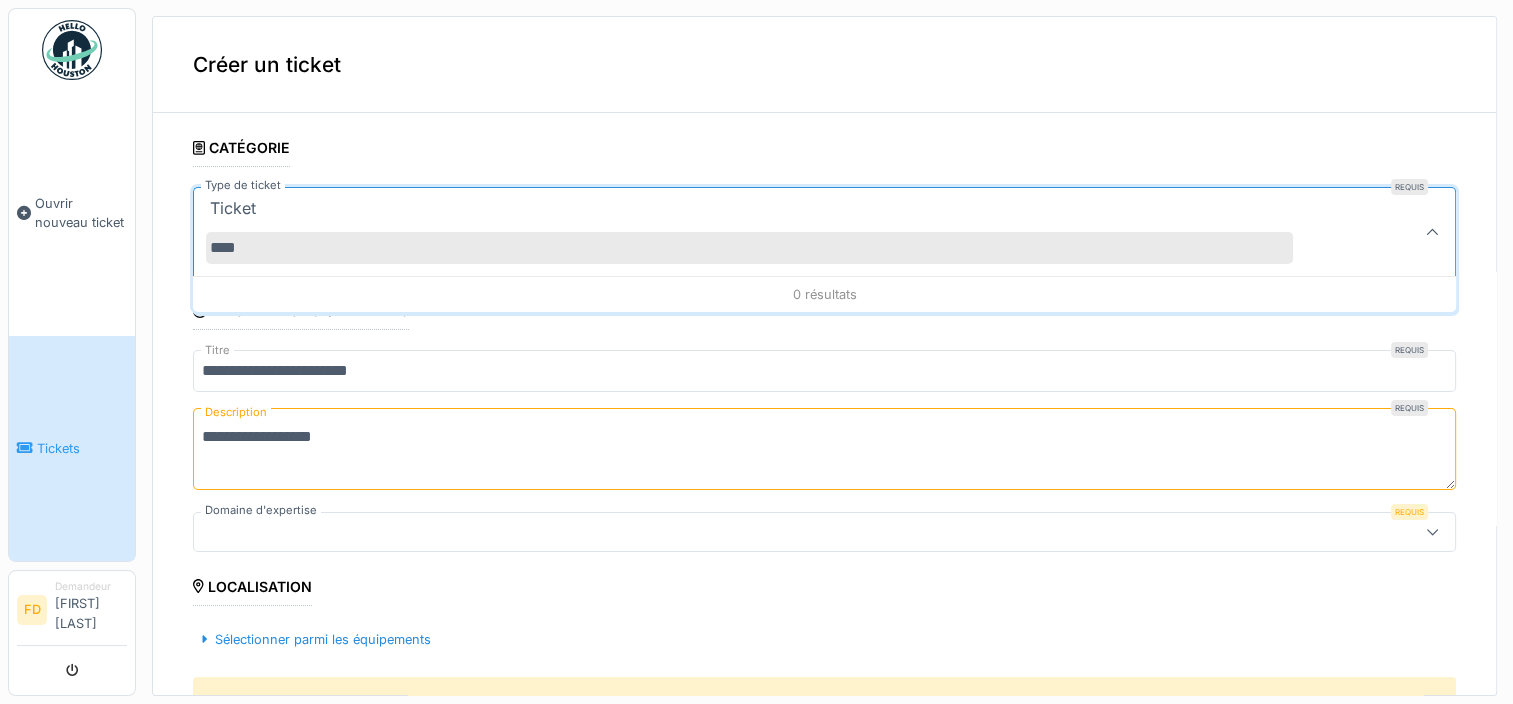 type on "****" 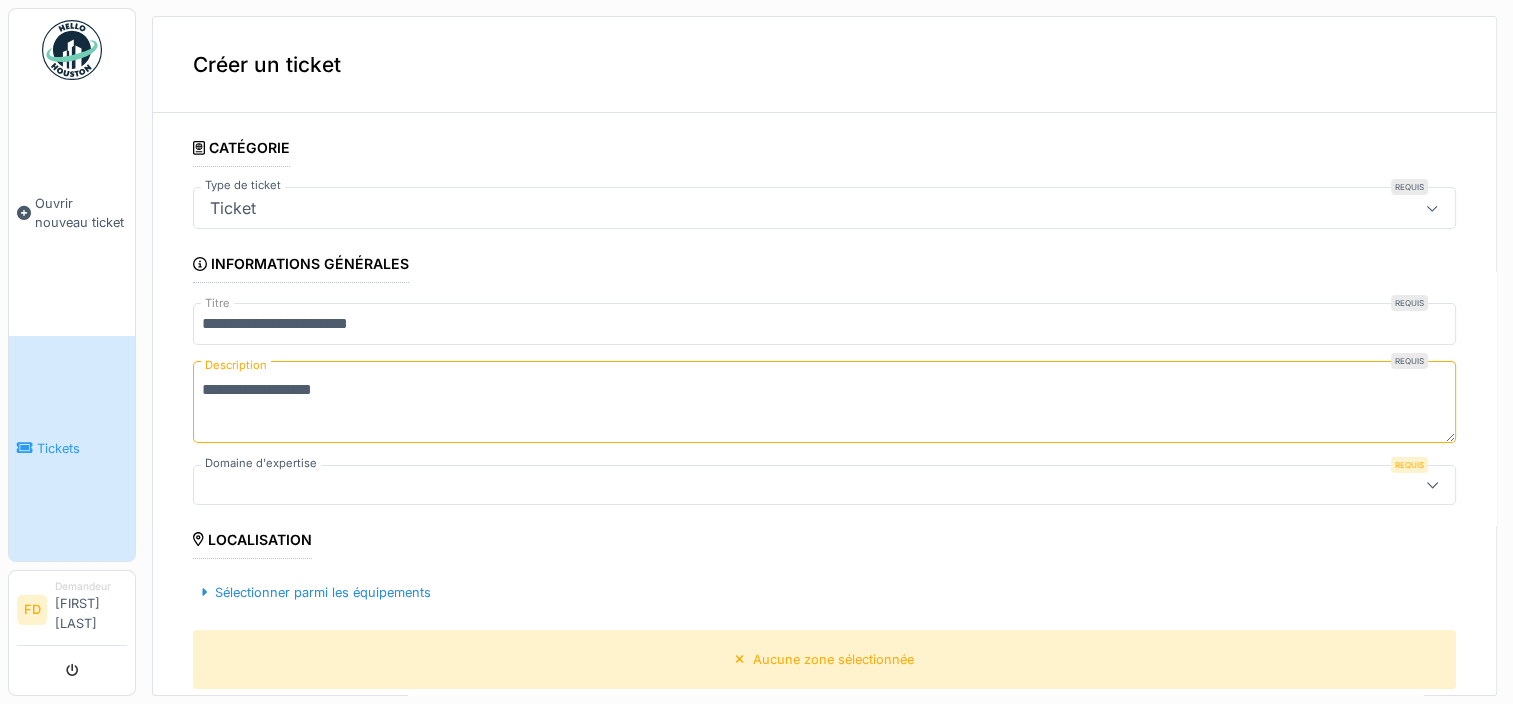 click on "**********" at bounding box center [824, 402] 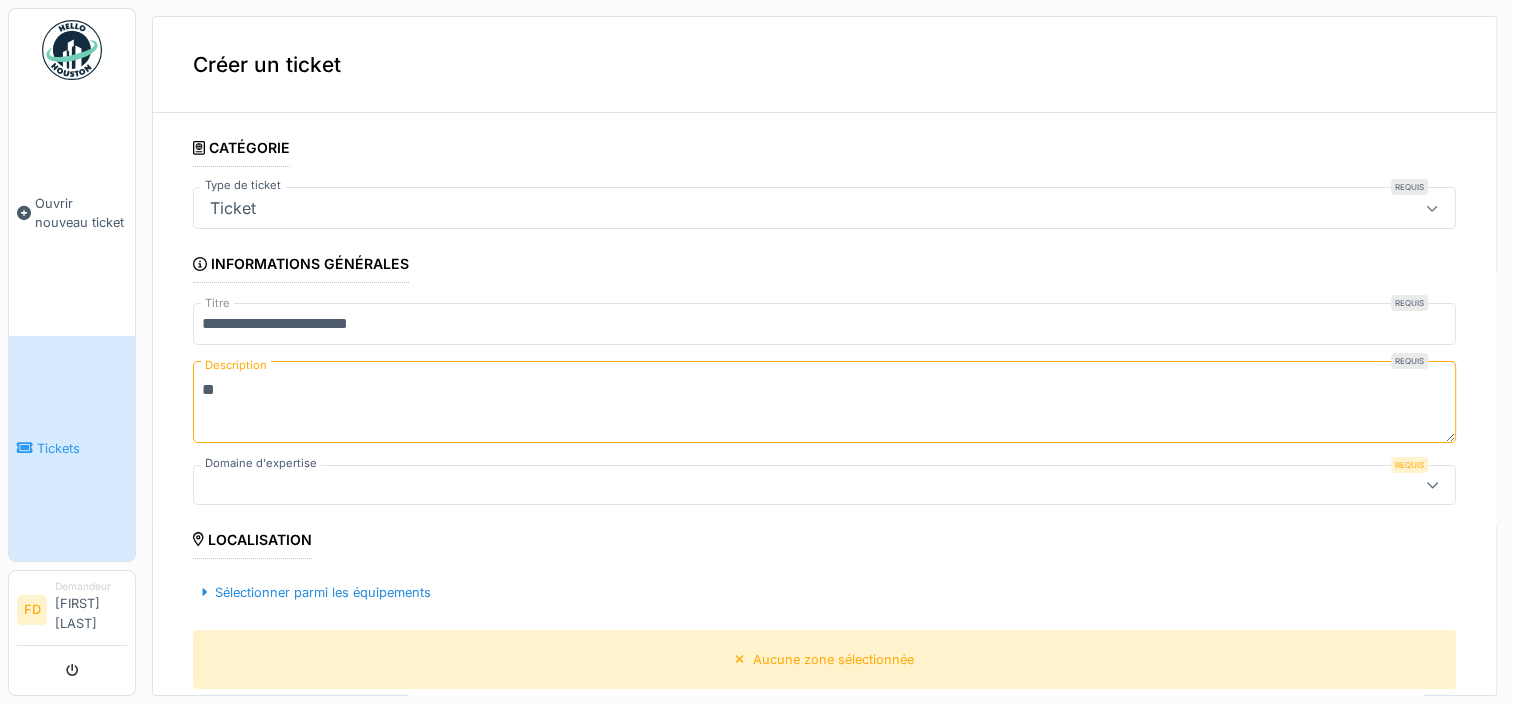 type on "*" 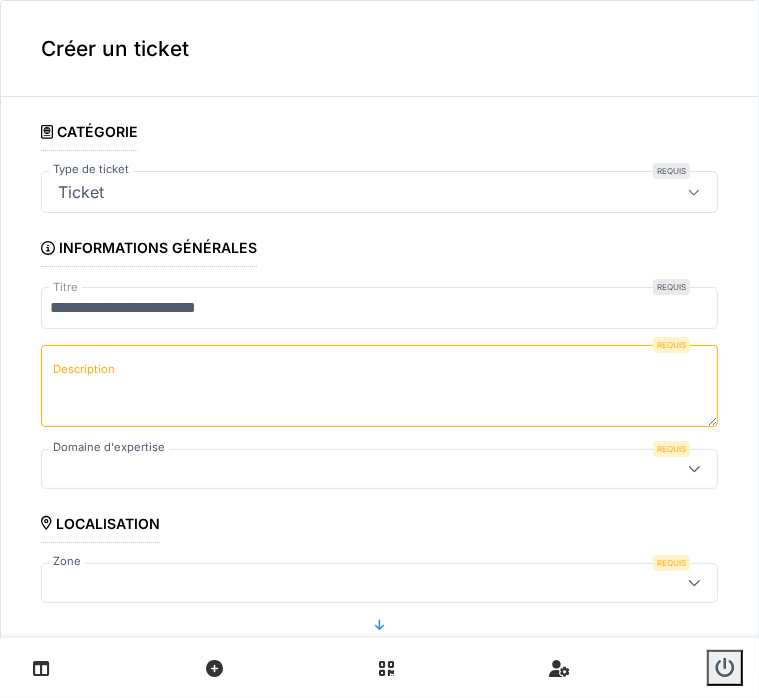 click on "Description" at bounding box center [379, 386] 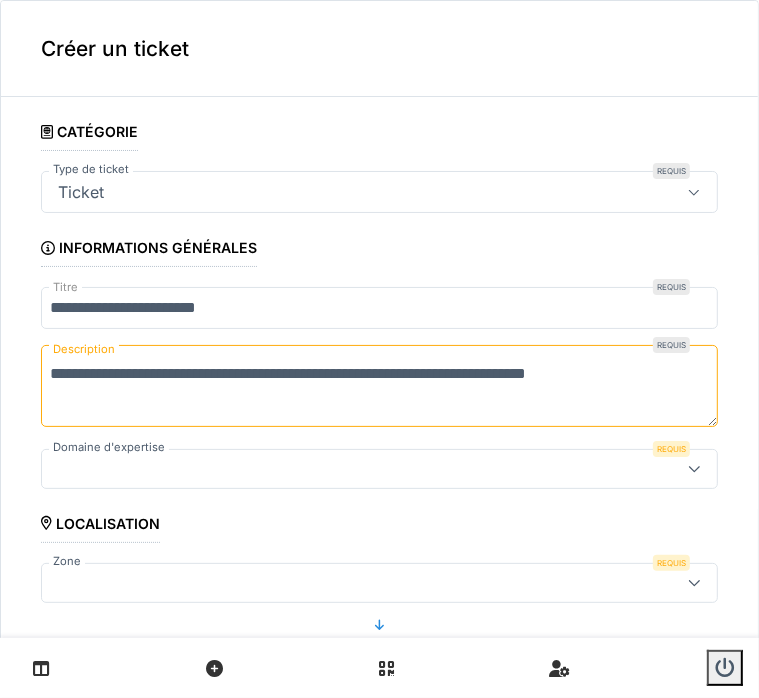 scroll, scrollTop: 10, scrollLeft: 0, axis: vertical 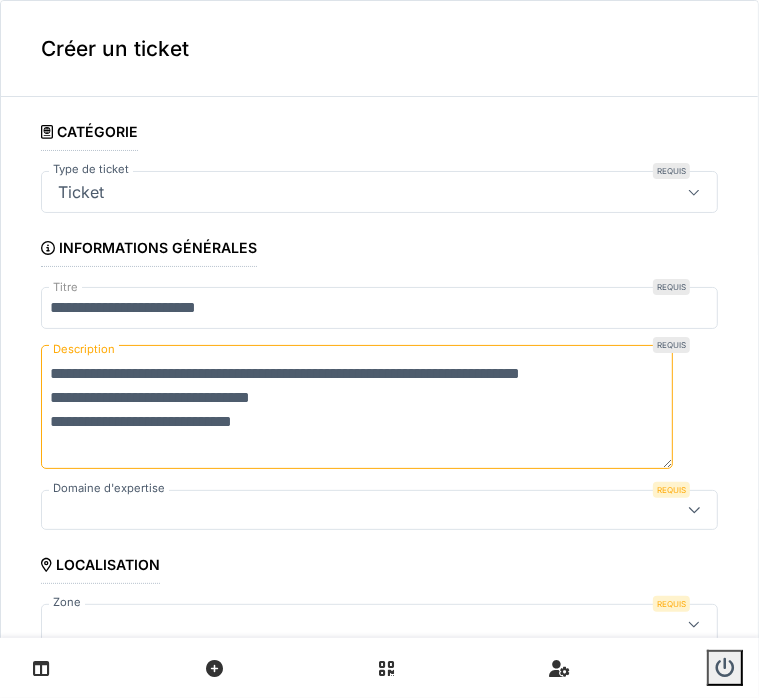 click on "**********" at bounding box center [357, 407] 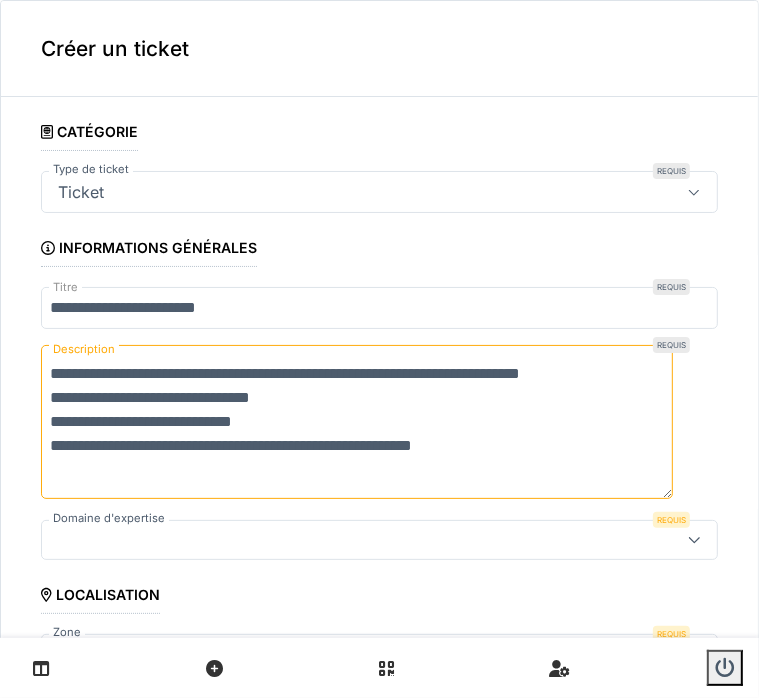 scroll, scrollTop: 40, scrollLeft: 0, axis: vertical 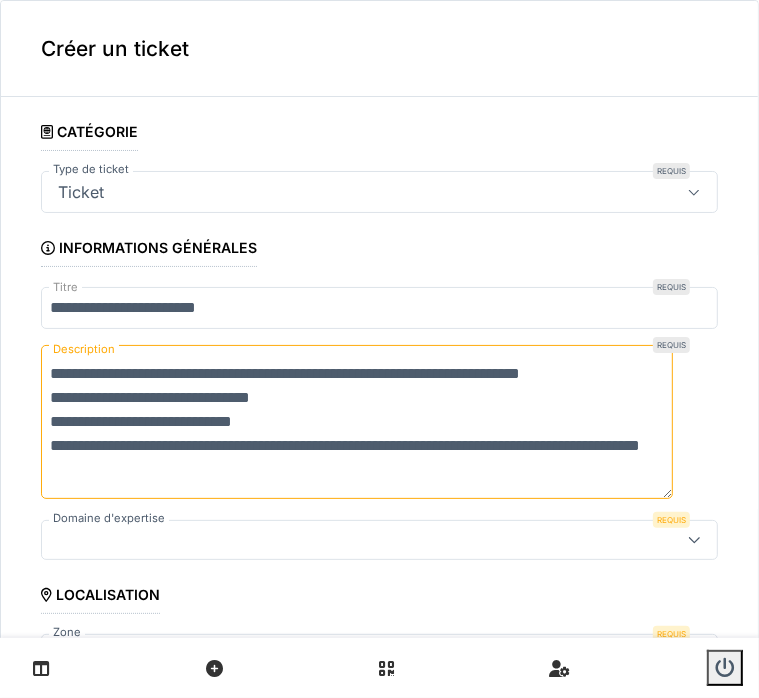 click on "**********" at bounding box center [357, 422] 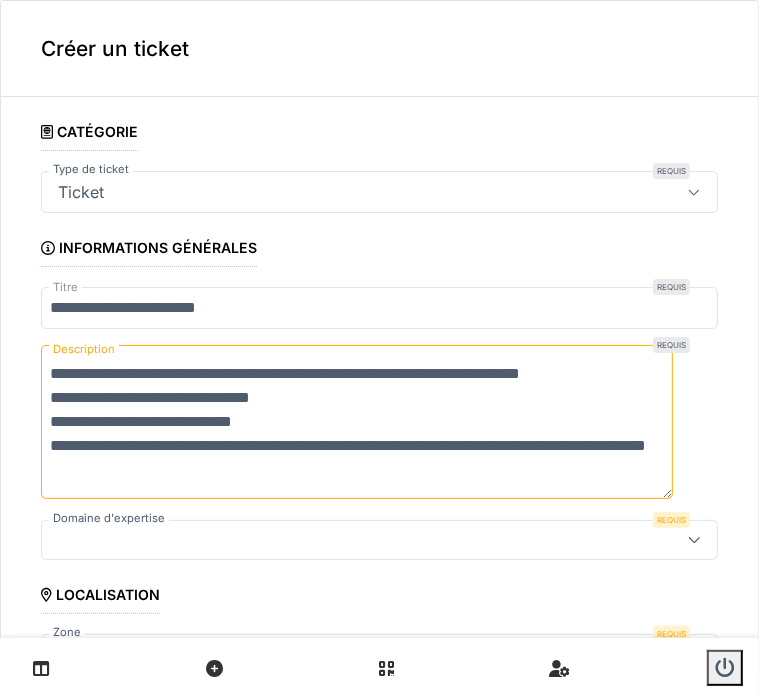 click on "**********" at bounding box center (357, 422) 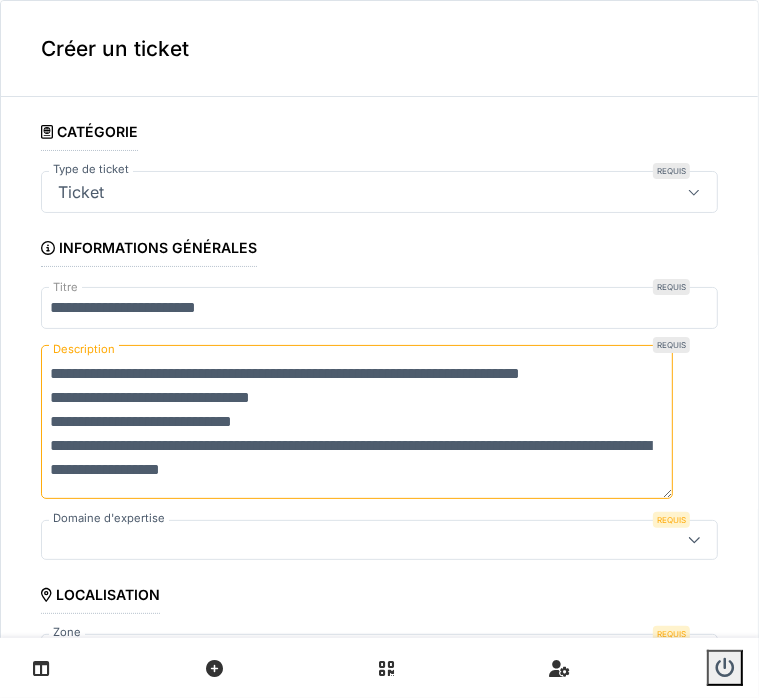 scroll, scrollTop: 70, scrollLeft: 0, axis: vertical 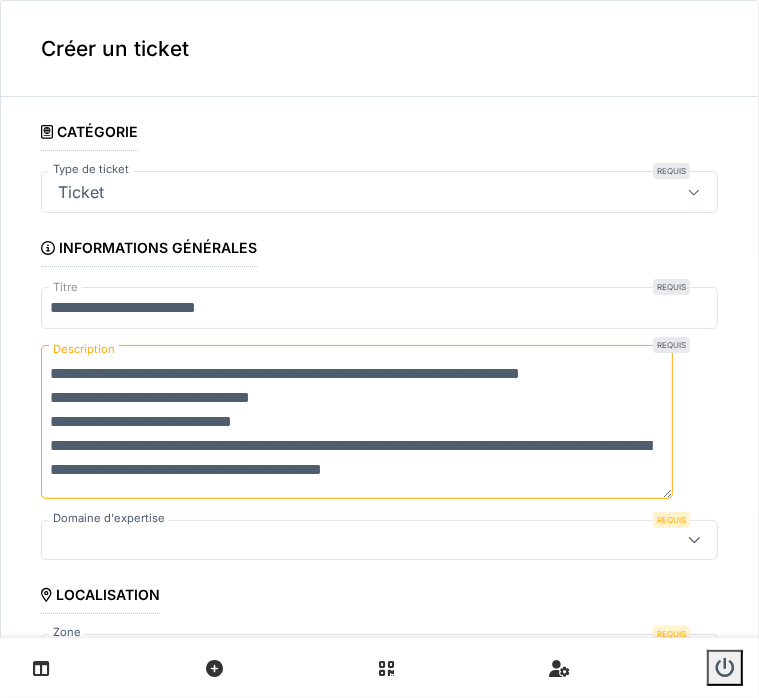 click on "**********" at bounding box center (357, 422) 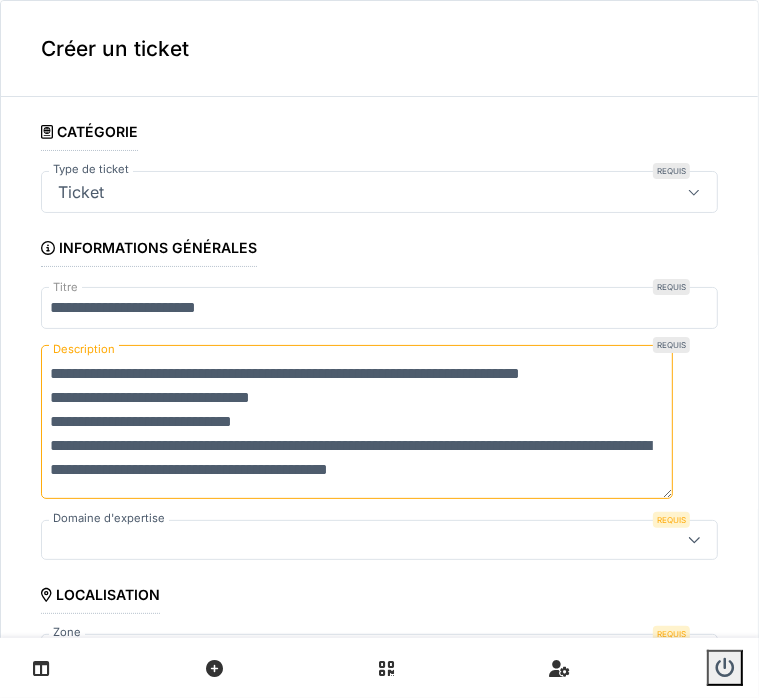 click on "**********" at bounding box center (357, 422) 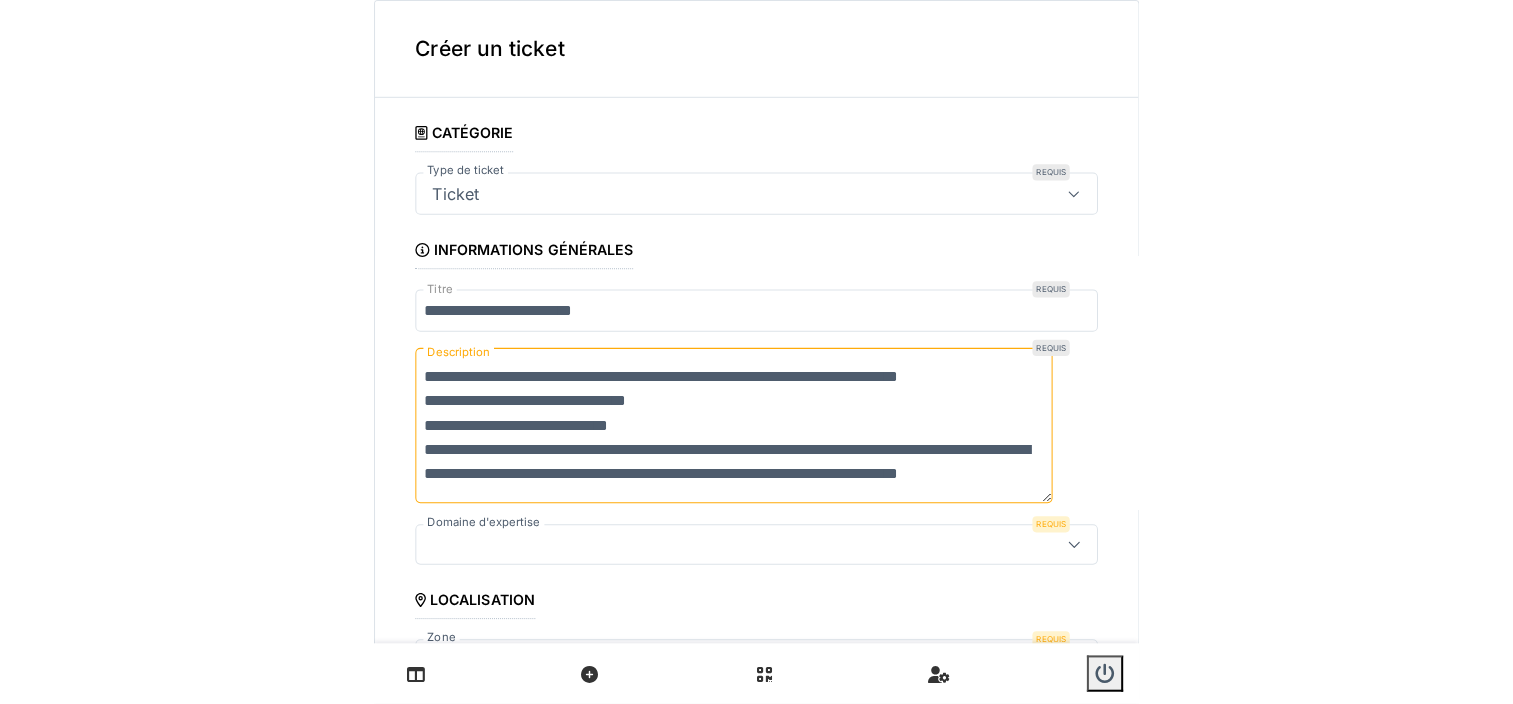 scroll, scrollTop: 100, scrollLeft: 0, axis: vertical 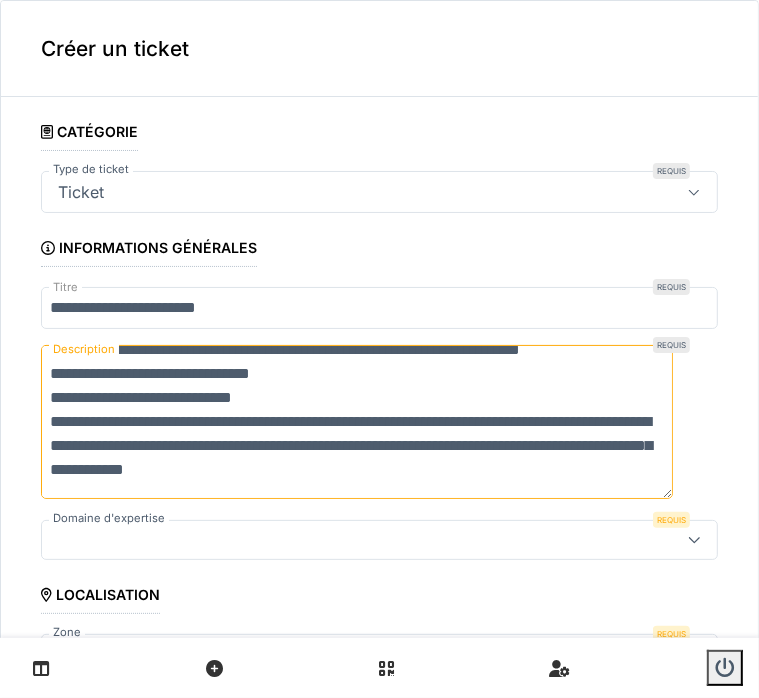 click on "**********" at bounding box center [357, 422] 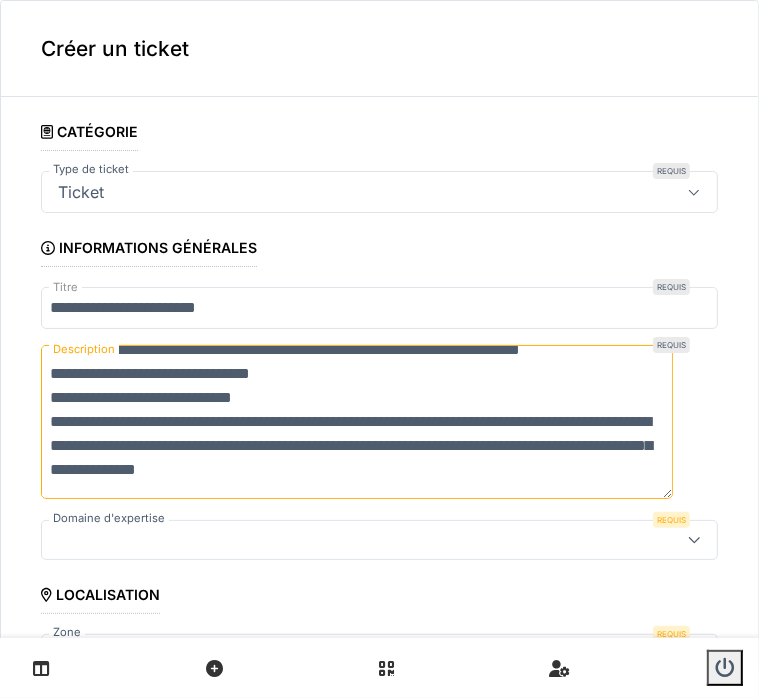 type on "**********" 